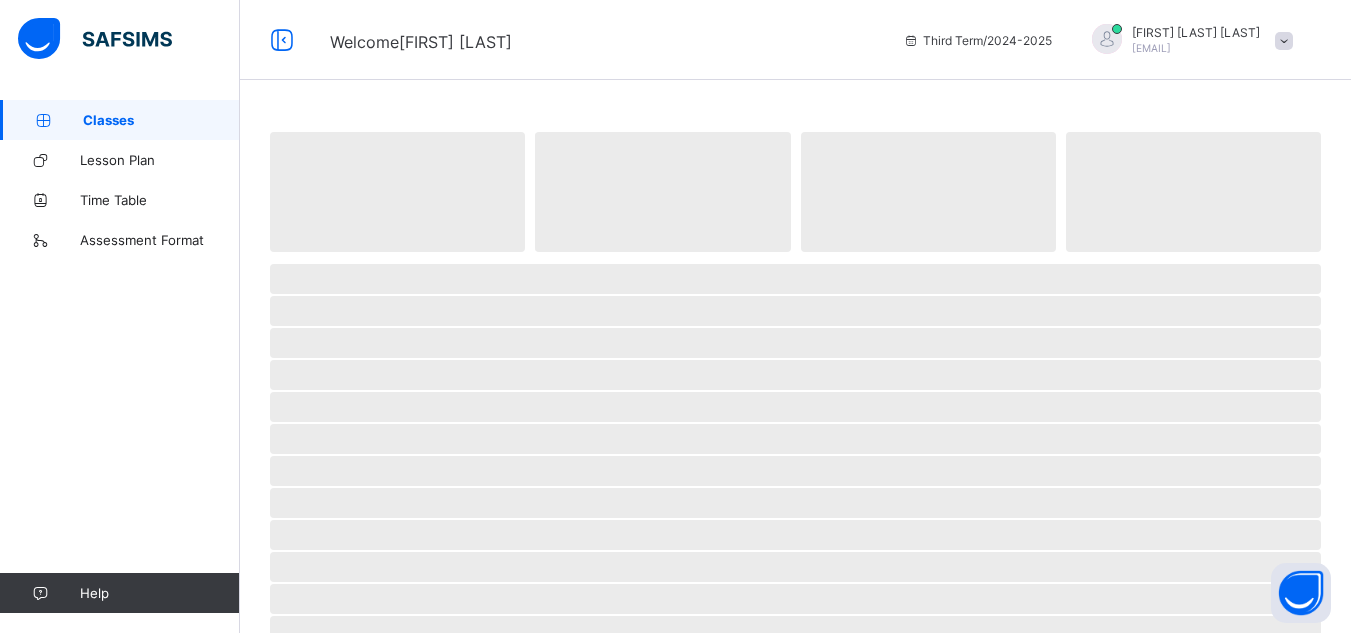 scroll, scrollTop: 0, scrollLeft: 0, axis: both 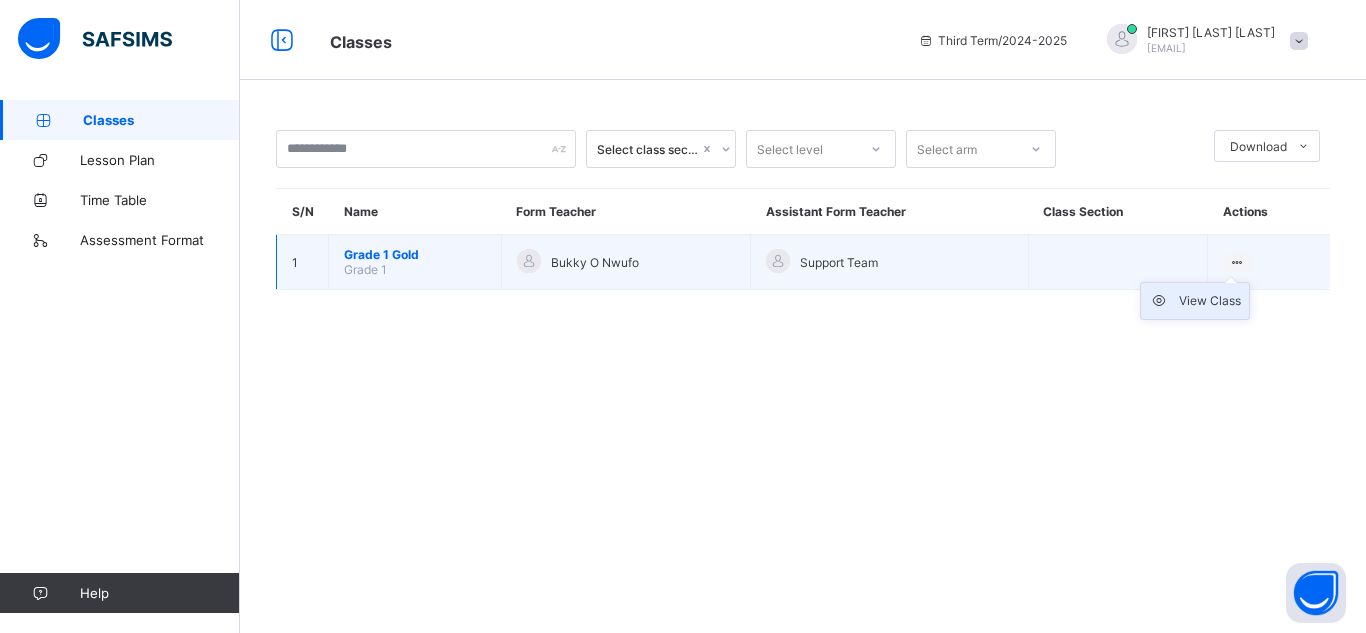 click on "View Class" at bounding box center [1210, 301] 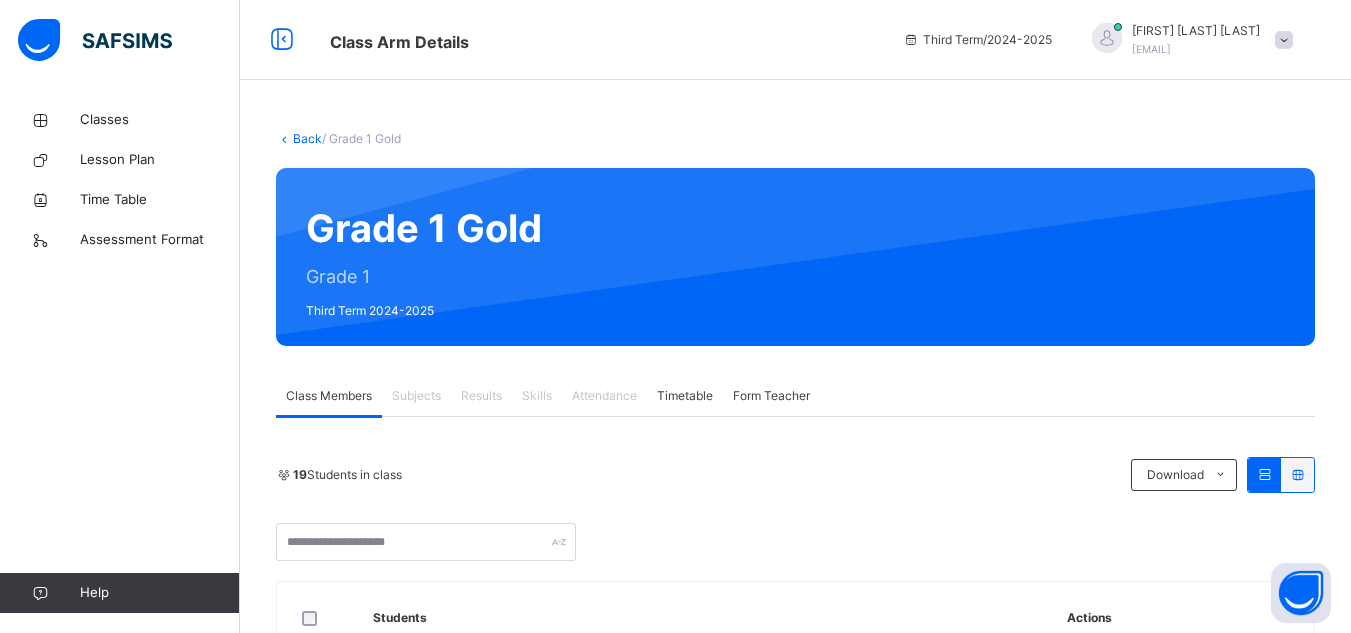 click on "Results" at bounding box center (481, 396) 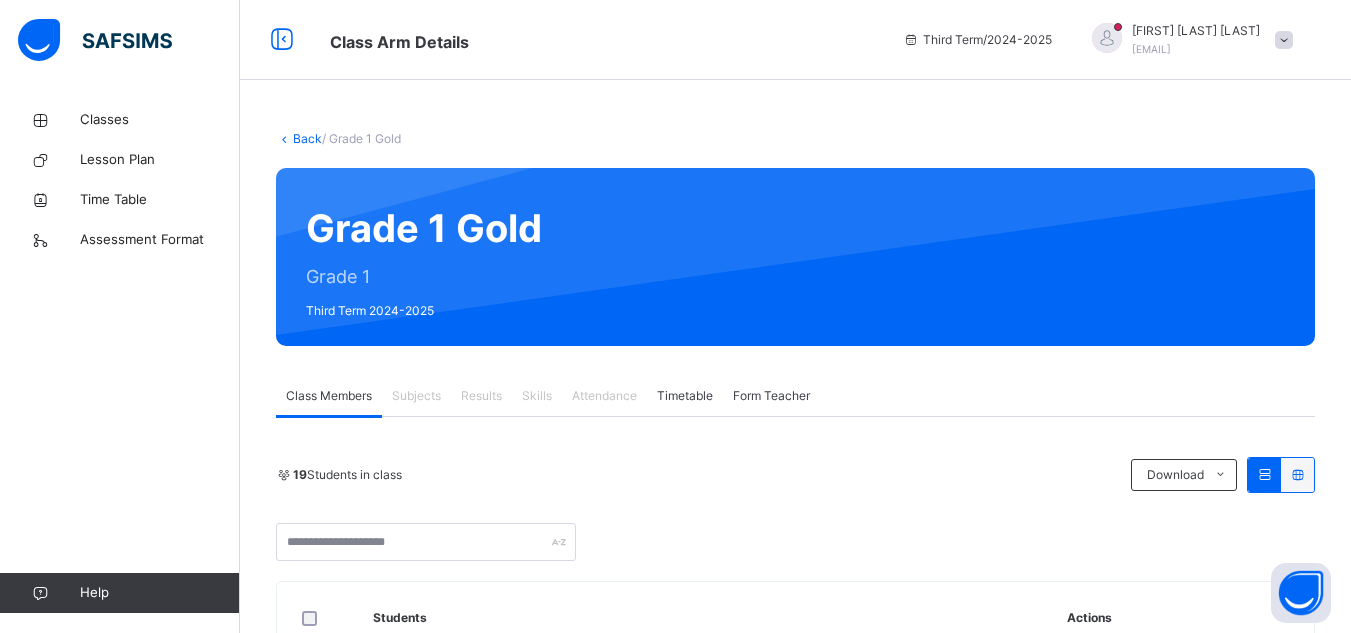 click on "Attendance" at bounding box center [604, 396] 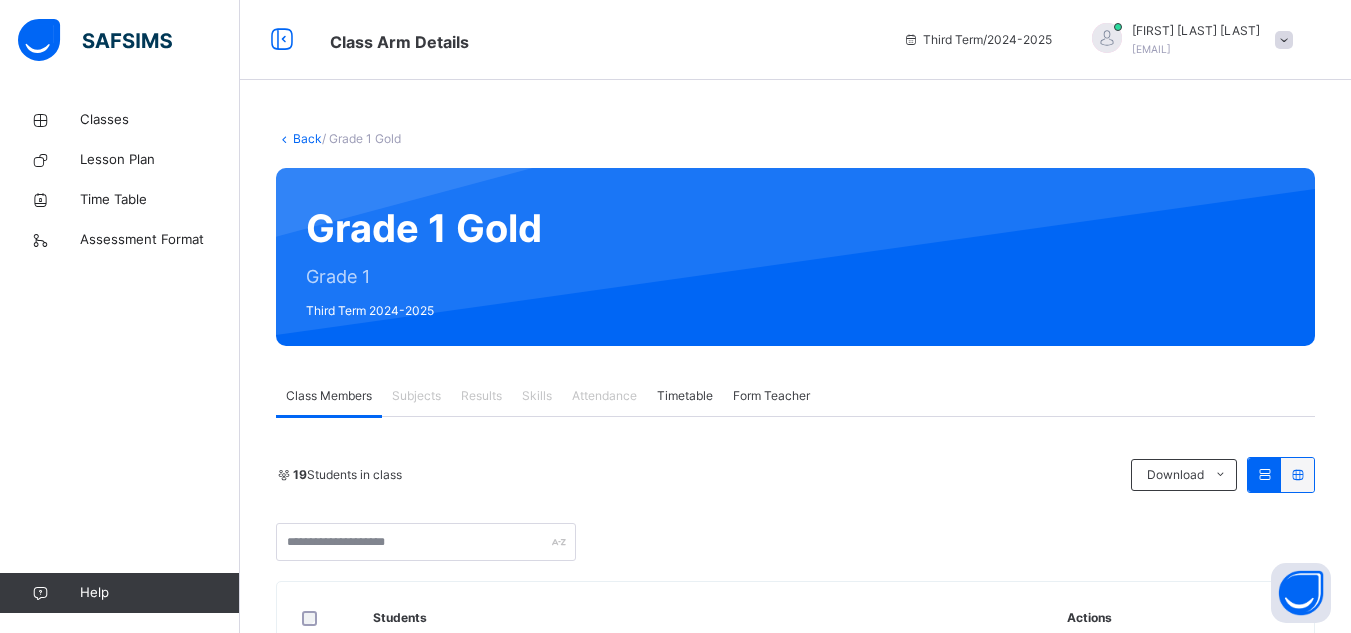 scroll, scrollTop: 553, scrollLeft: 0, axis: vertical 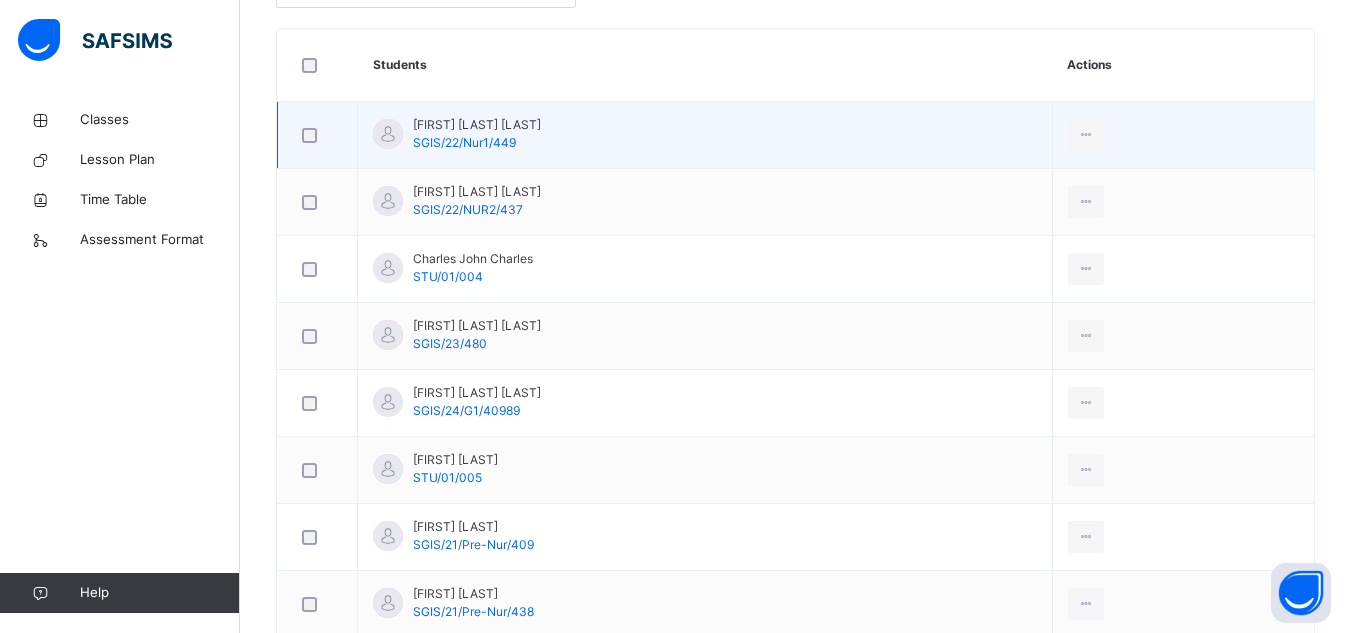 click on "Ace Azaramchi Jeremiah SGIS/22/Nur1/449" at bounding box center (705, 135) 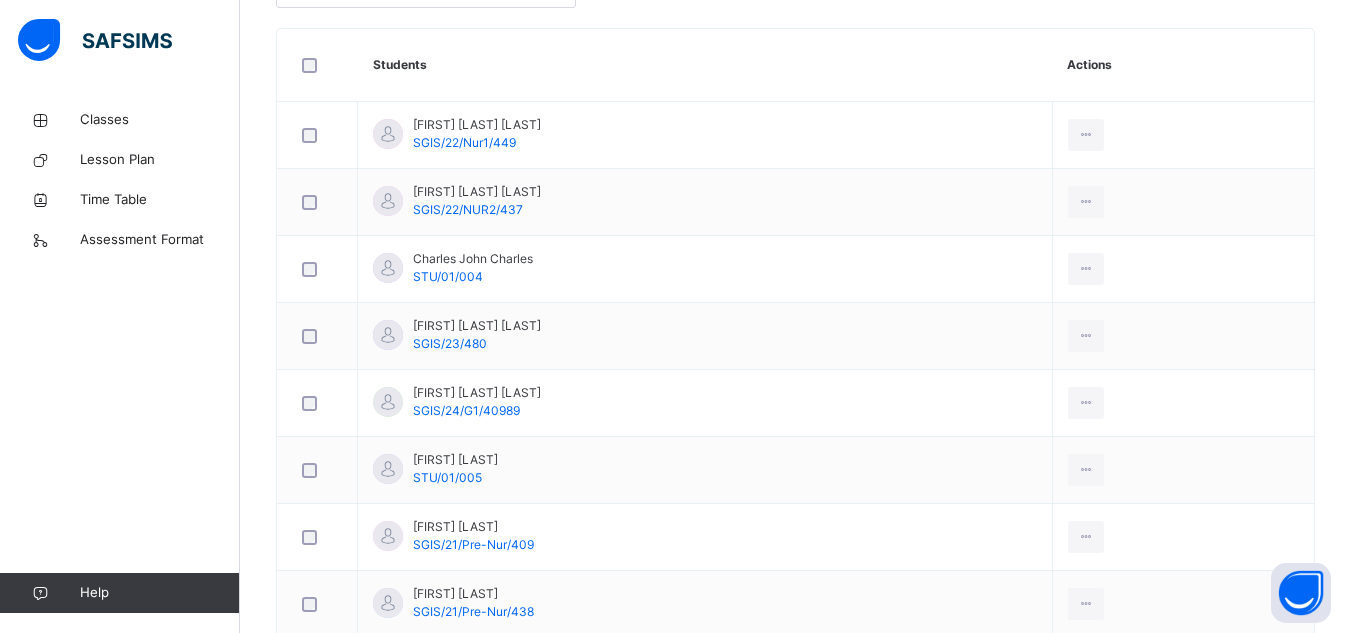 scroll, scrollTop: 0, scrollLeft: 0, axis: both 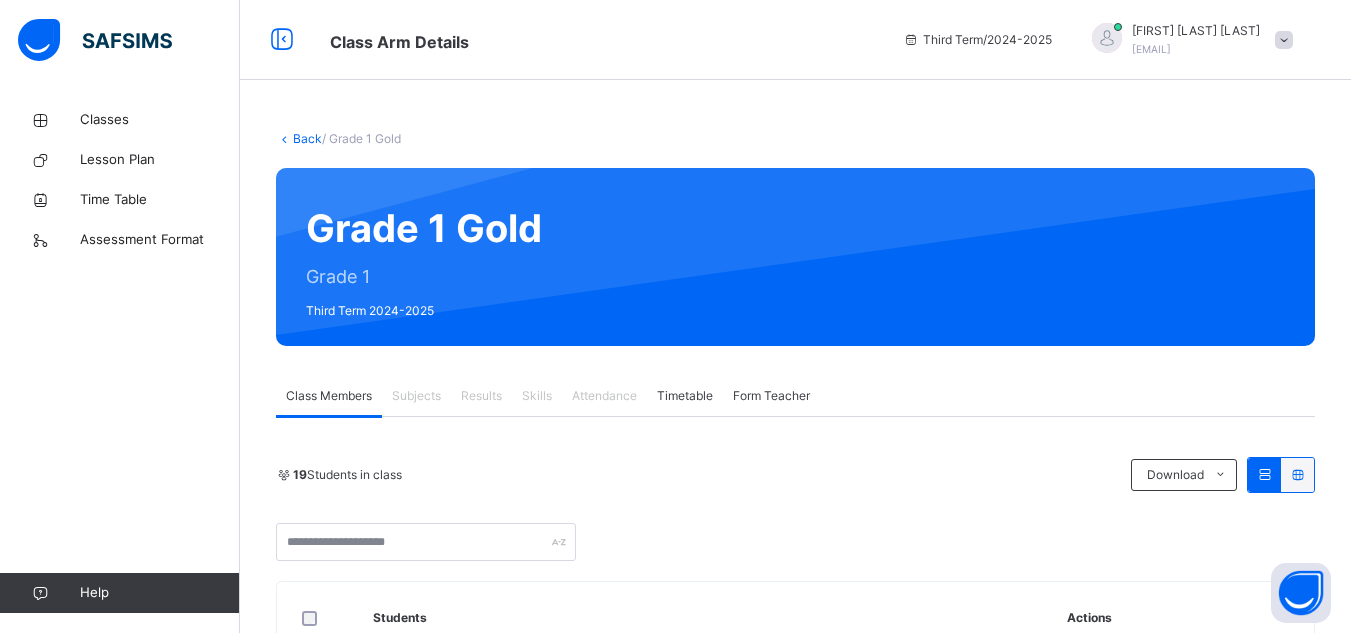 click on "Results" at bounding box center [481, 396] 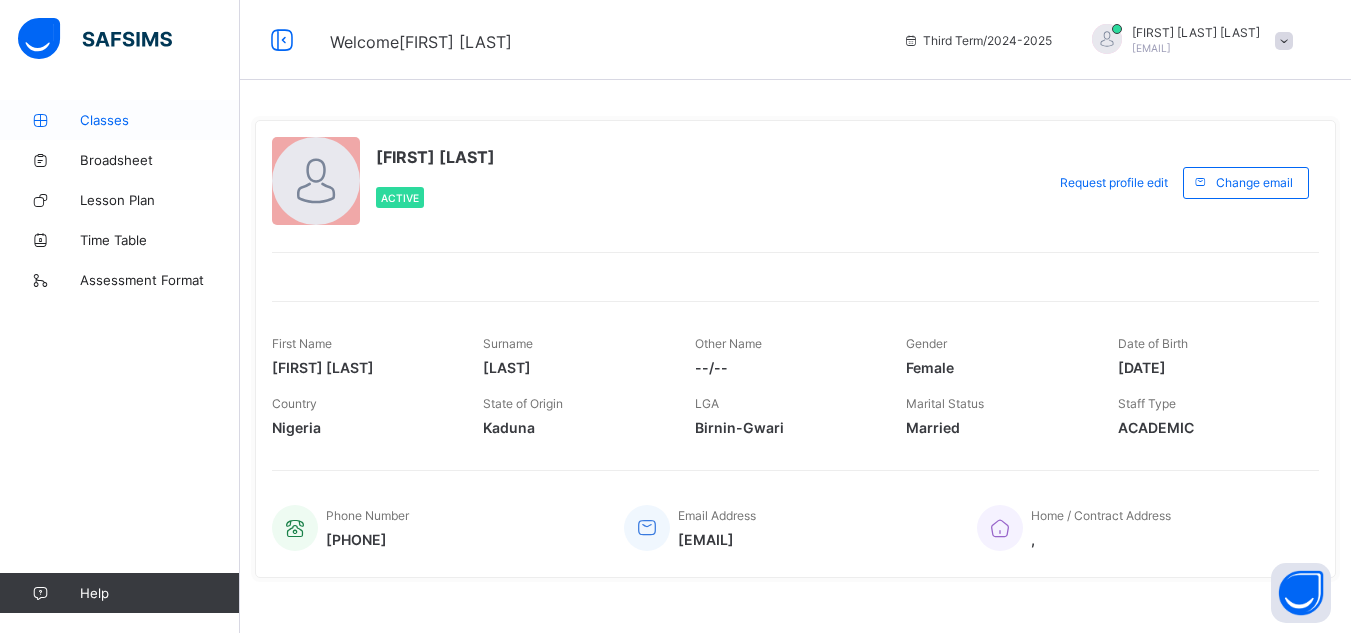 scroll, scrollTop: 0, scrollLeft: 0, axis: both 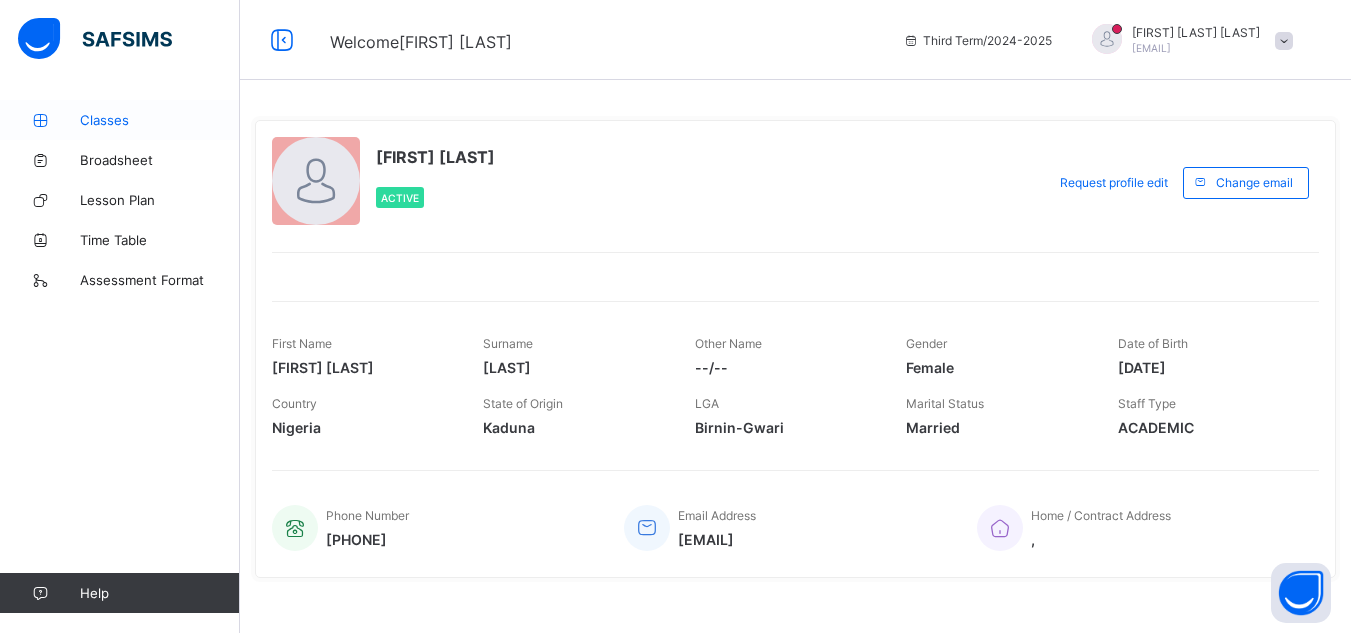 click on "Classes" at bounding box center (160, 120) 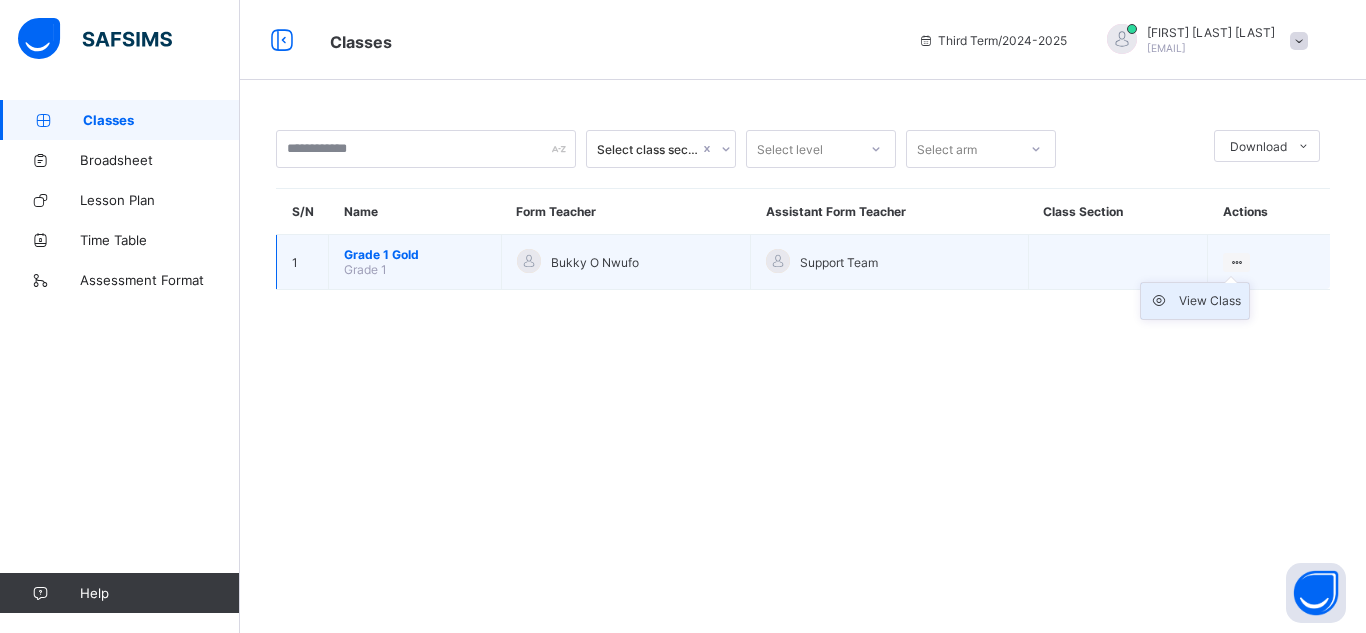 click on "View Class" at bounding box center [1210, 301] 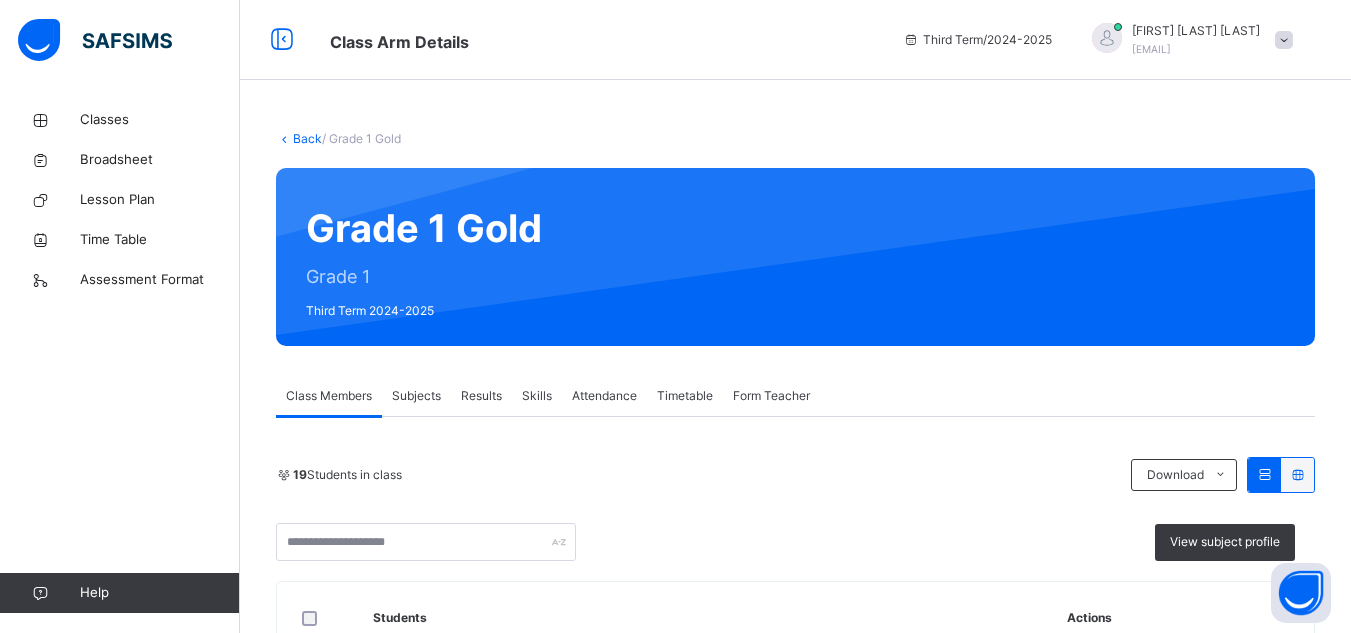 click on "Attendance" at bounding box center (604, 396) 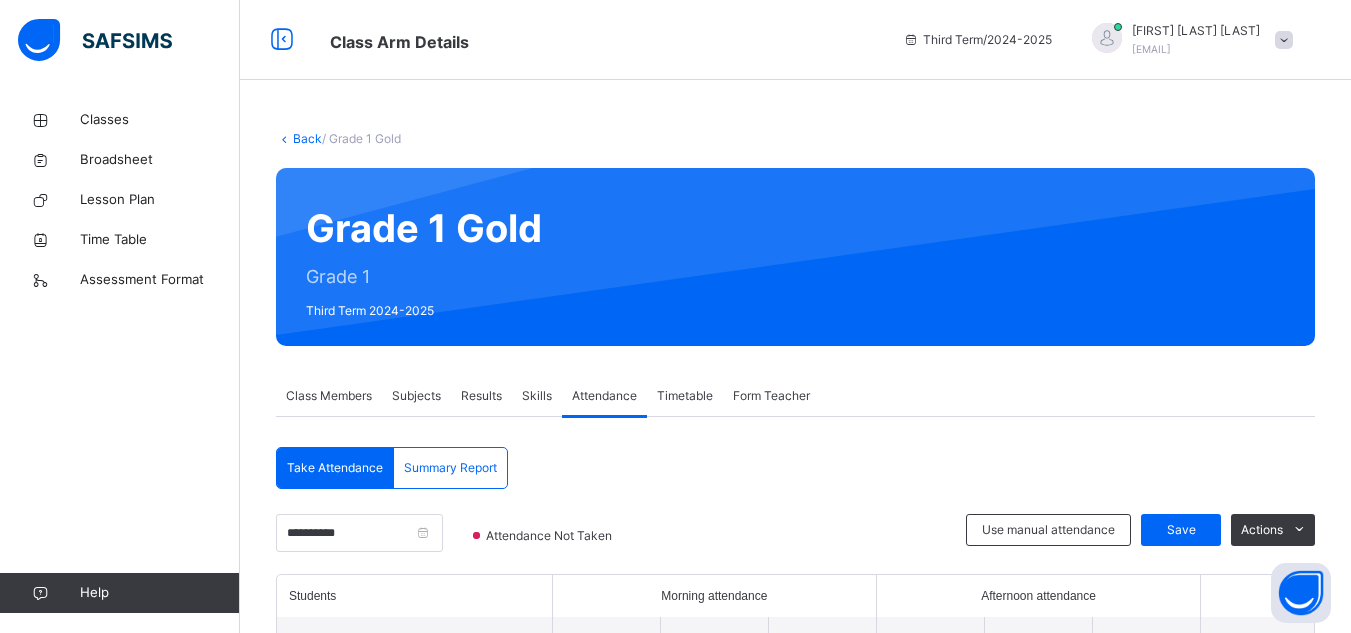 scroll, scrollTop: 553, scrollLeft: 0, axis: vertical 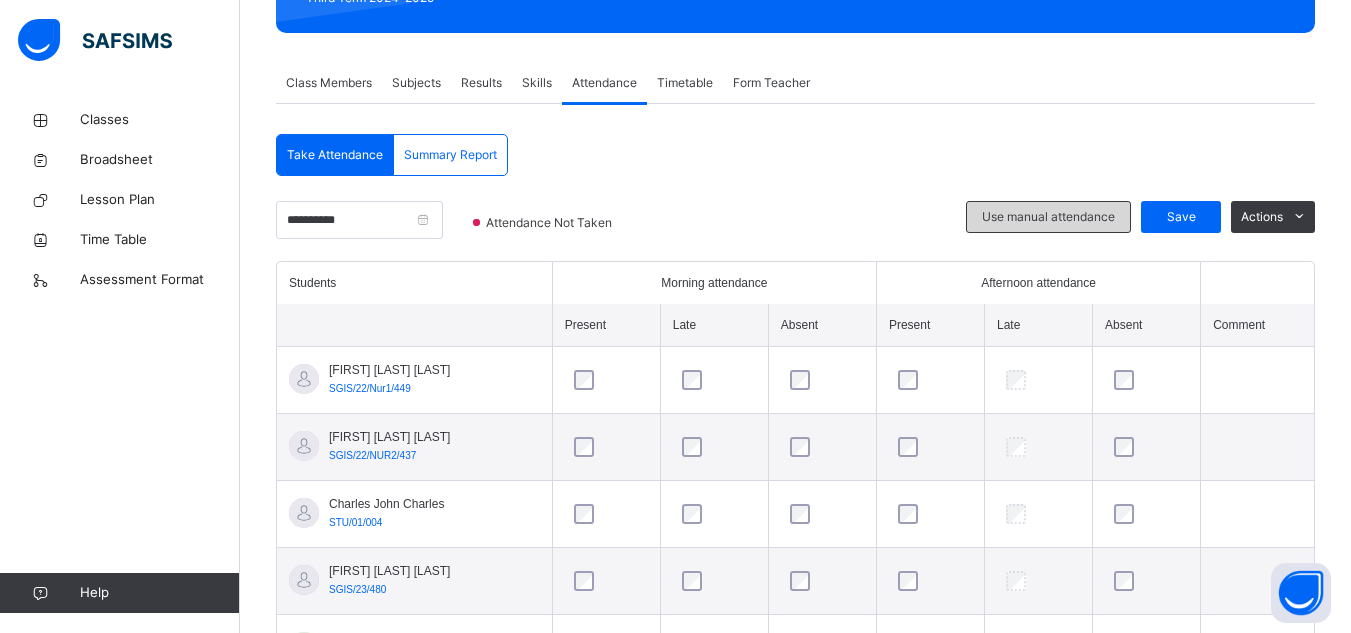 click on "Use manual attendance" at bounding box center [1048, 217] 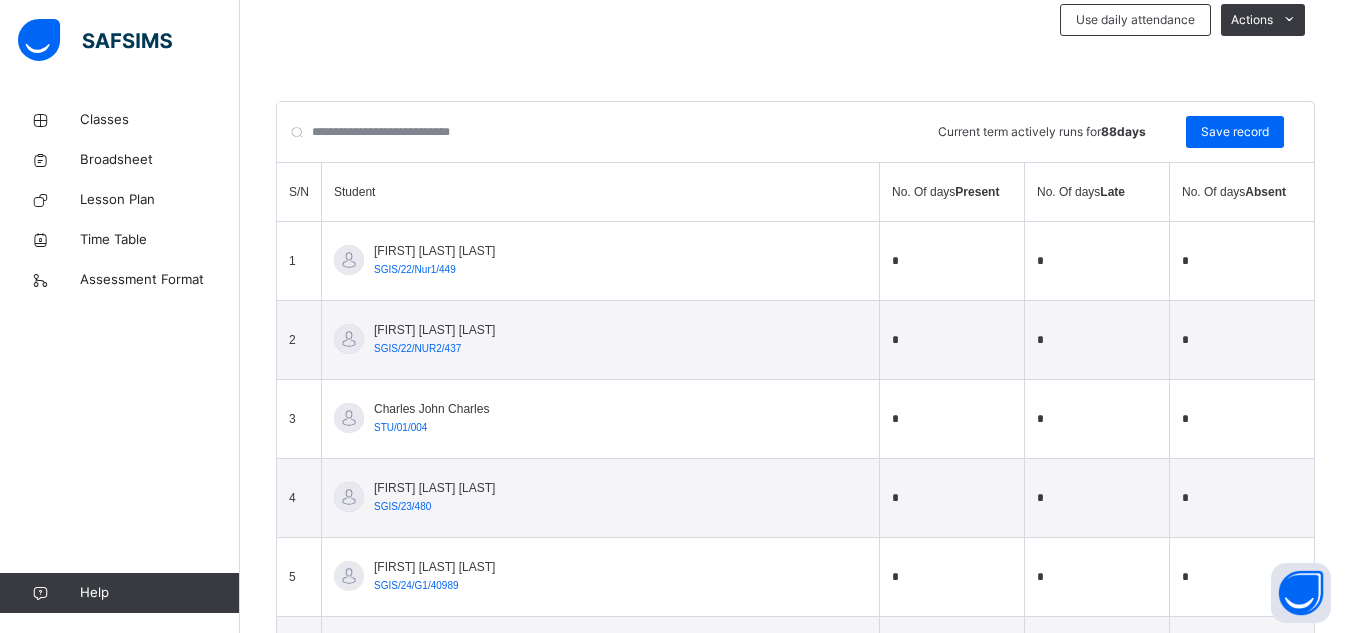 scroll, scrollTop: 513, scrollLeft: 0, axis: vertical 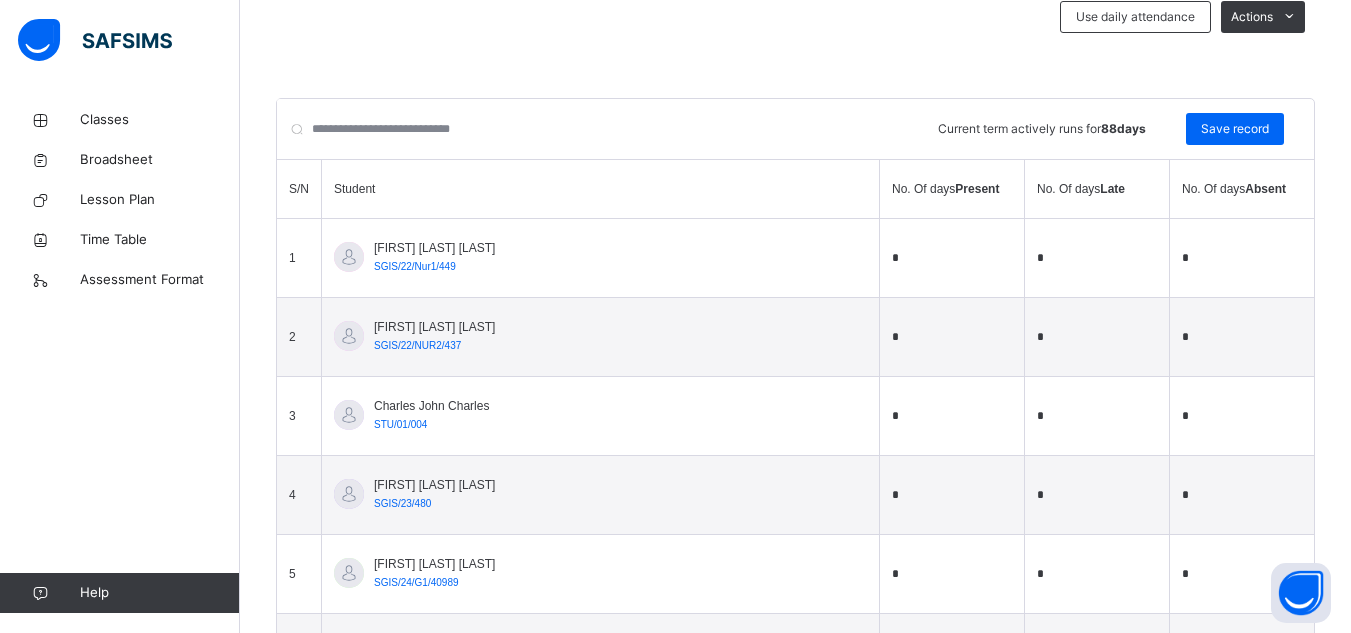 click on "*" at bounding box center [952, 258] 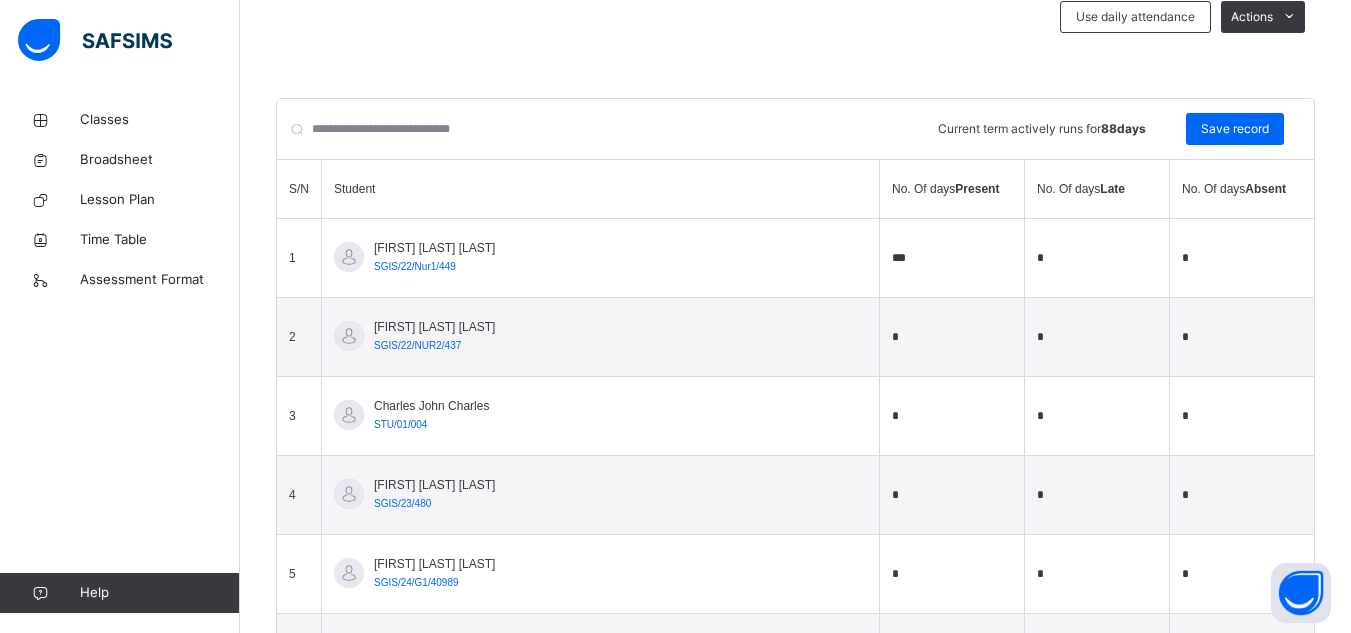 type on "***" 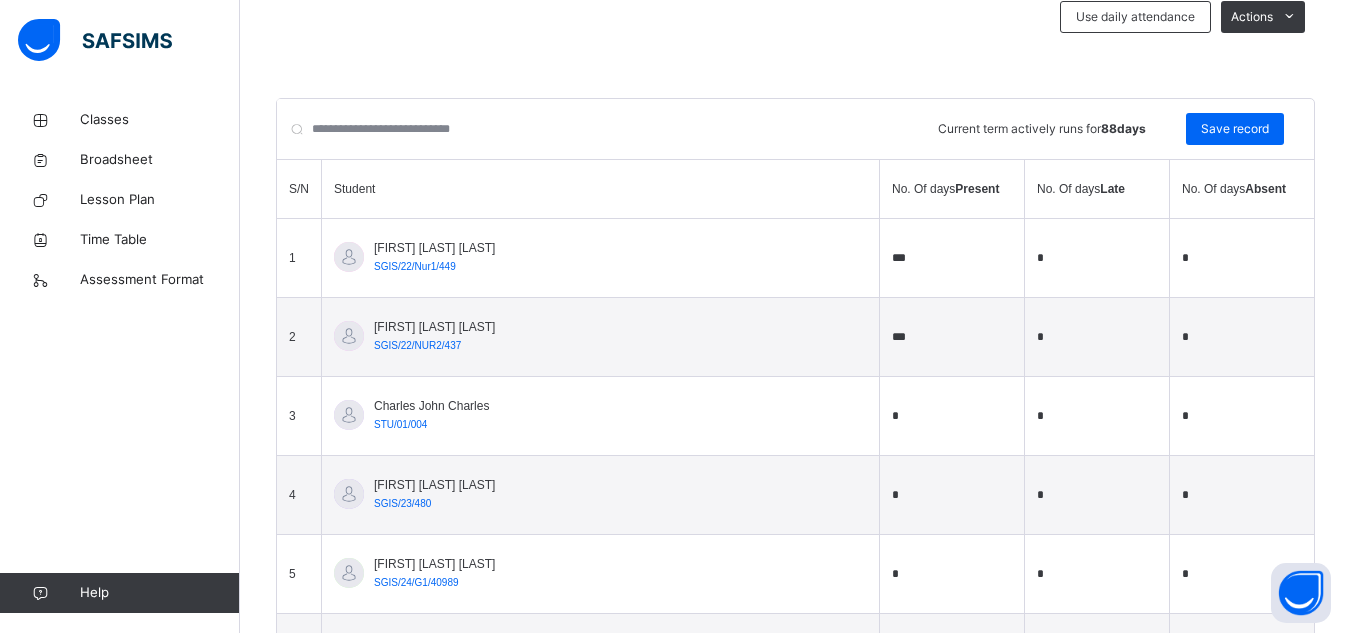 type on "***" 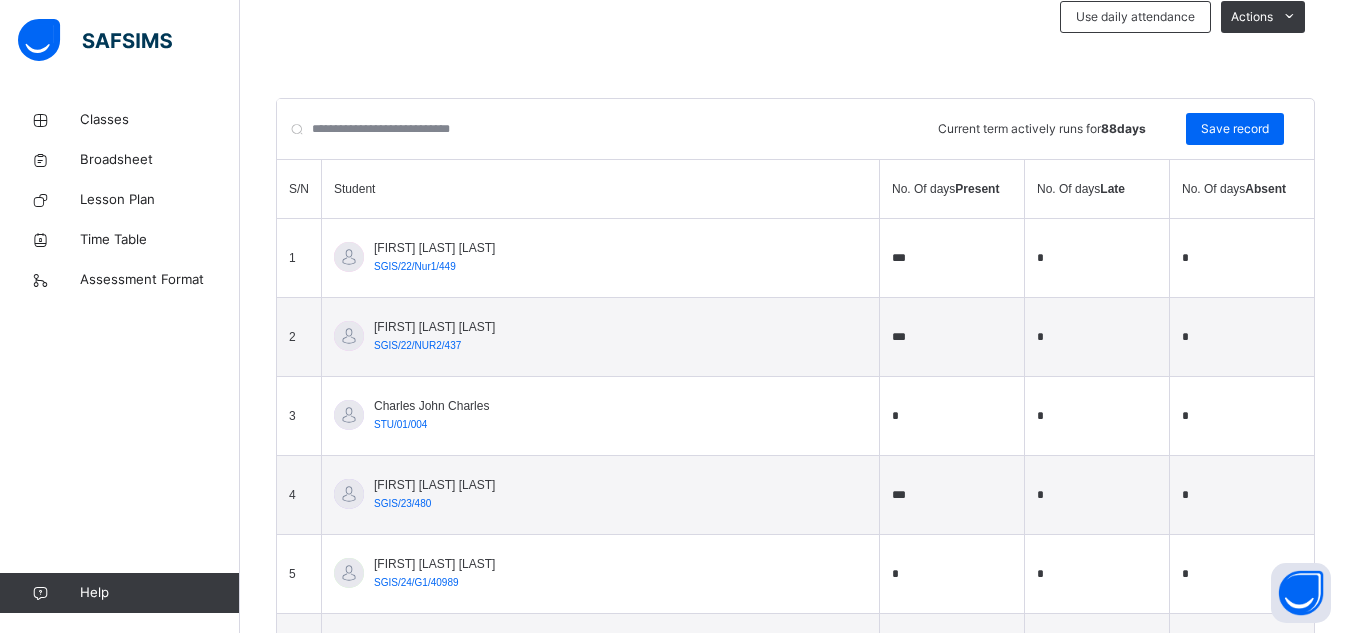 type on "***" 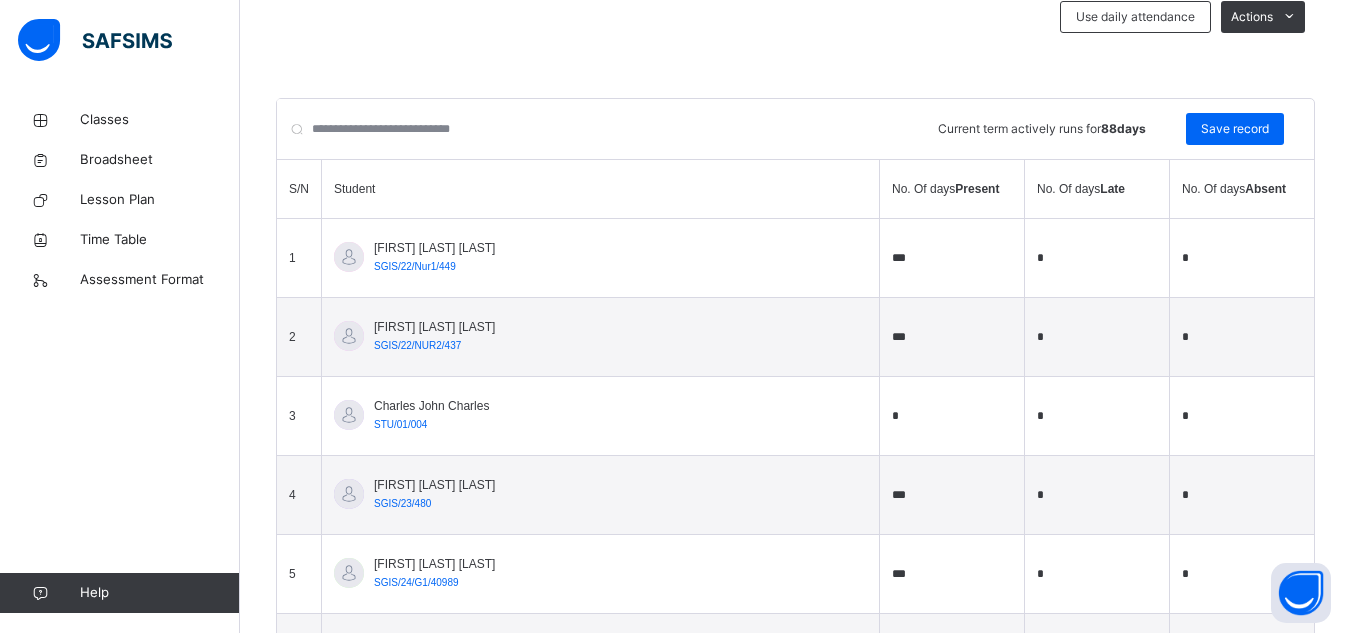 scroll, scrollTop: 1066, scrollLeft: 0, axis: vertical 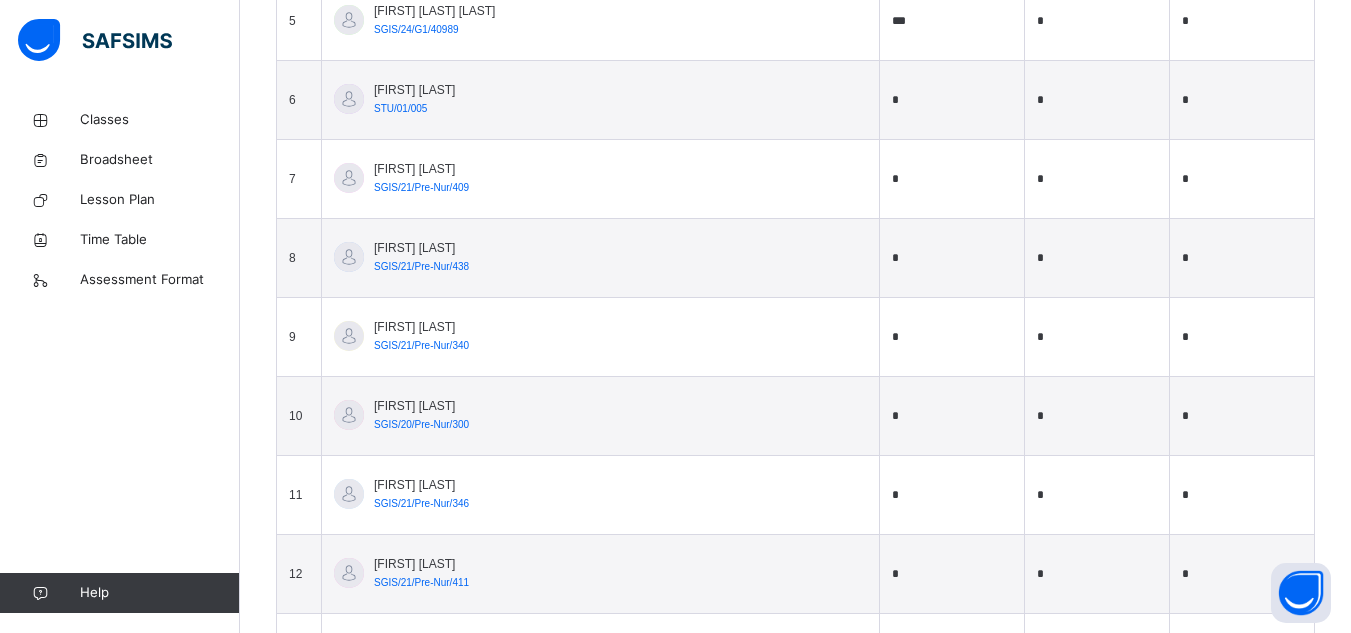 type on "***" 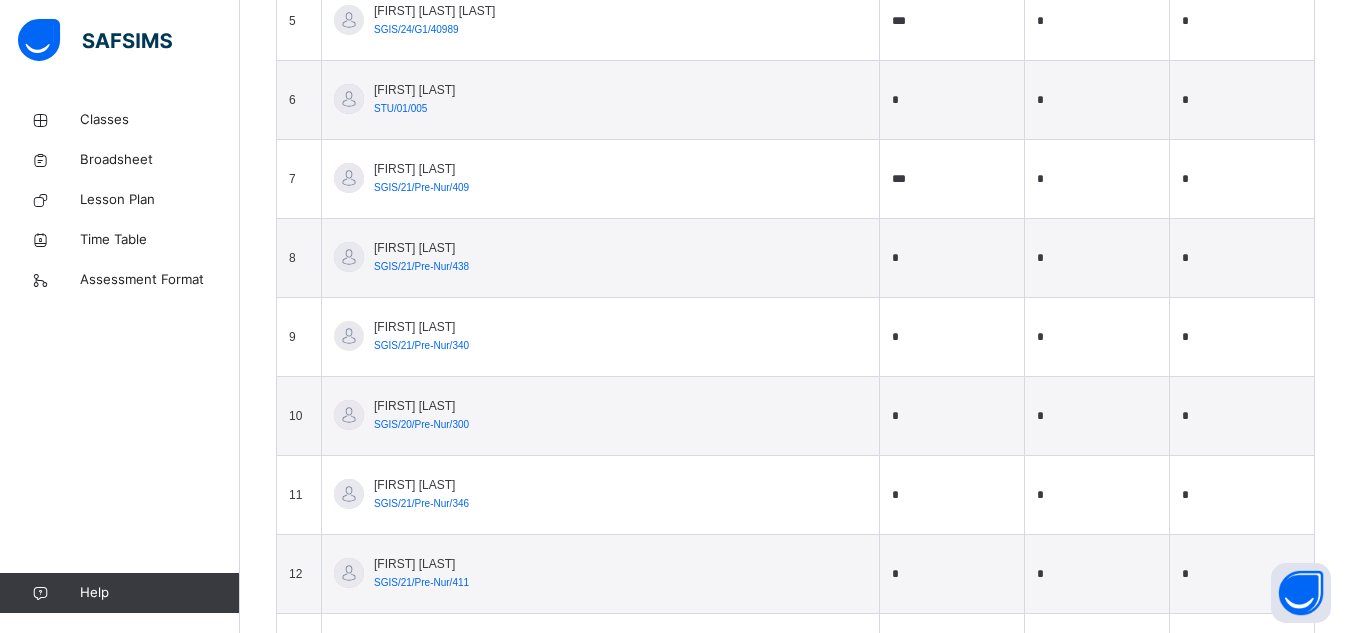 type on "***" 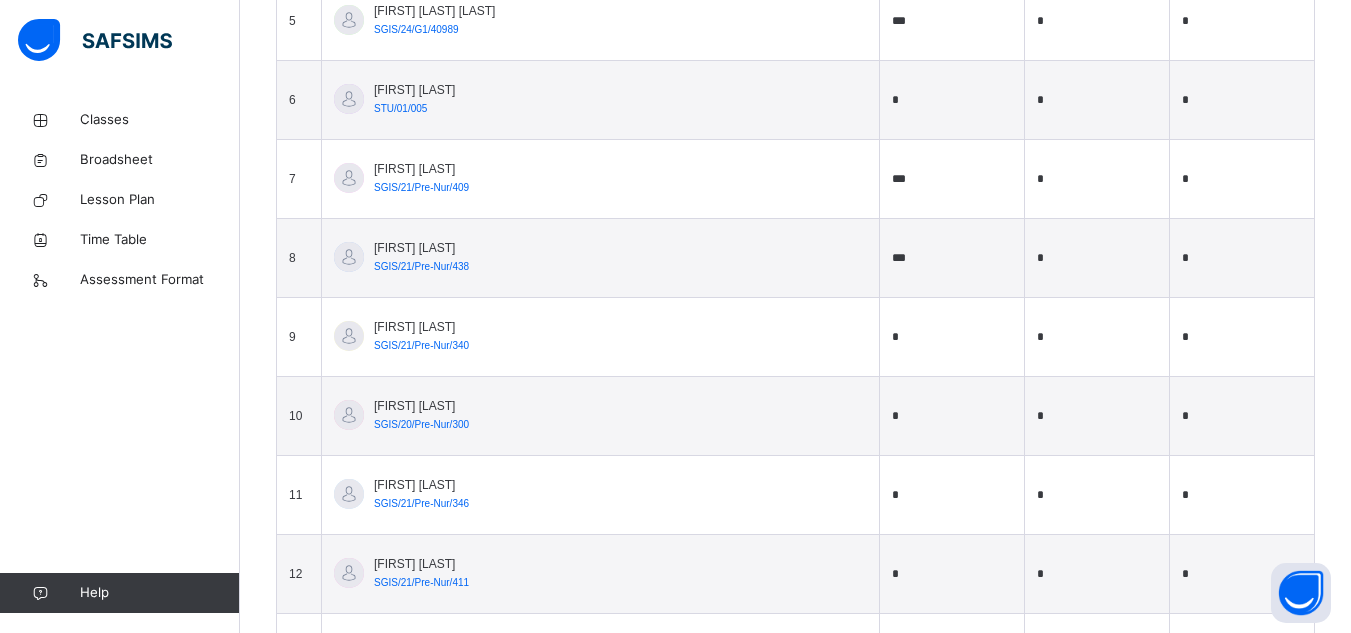 type on "***" 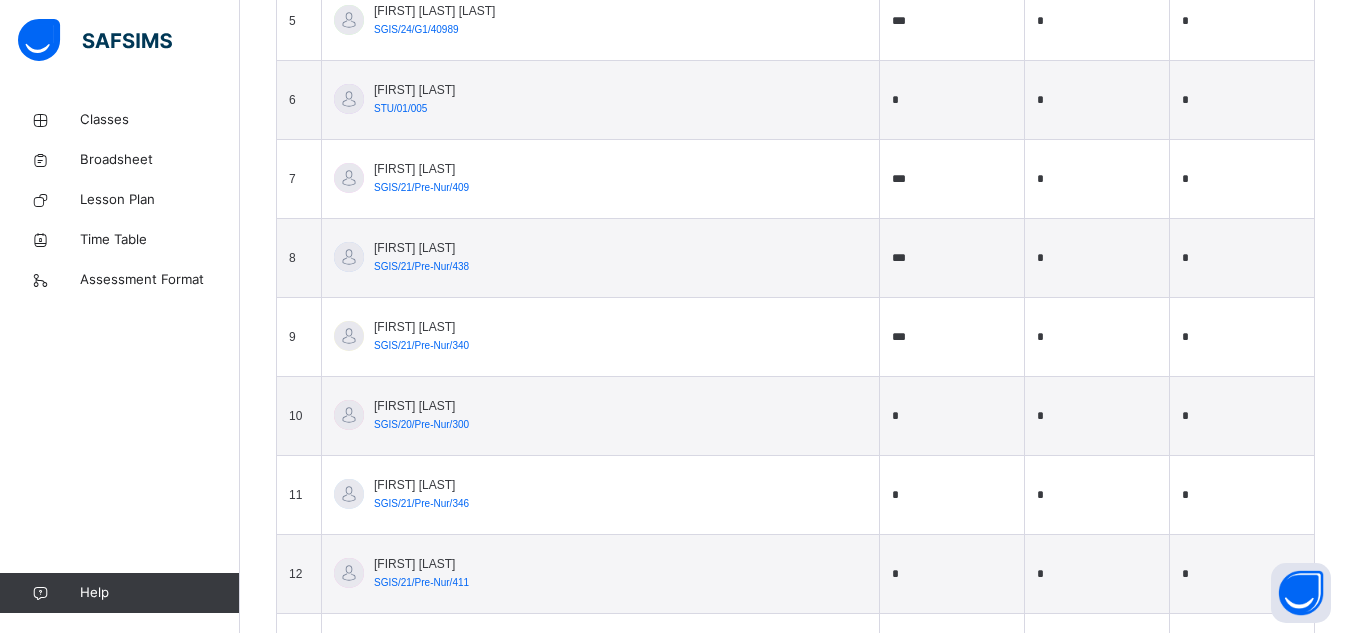 type on "***" 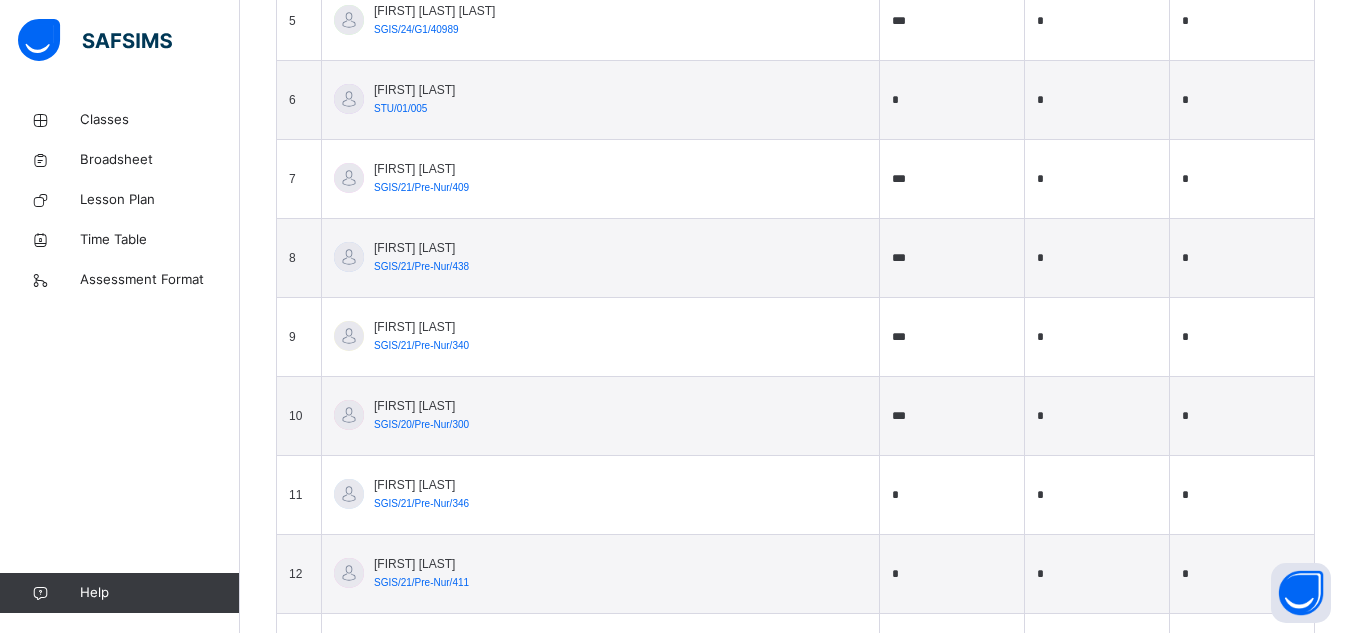 type on "***" 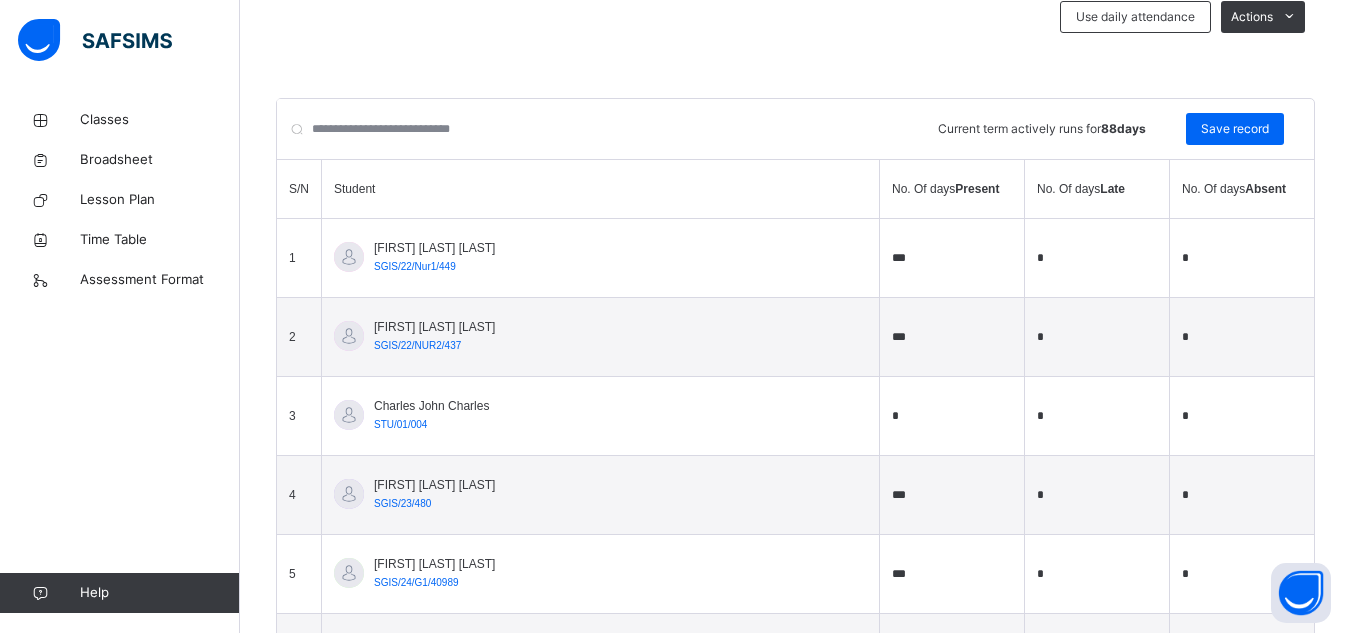 type on "*" 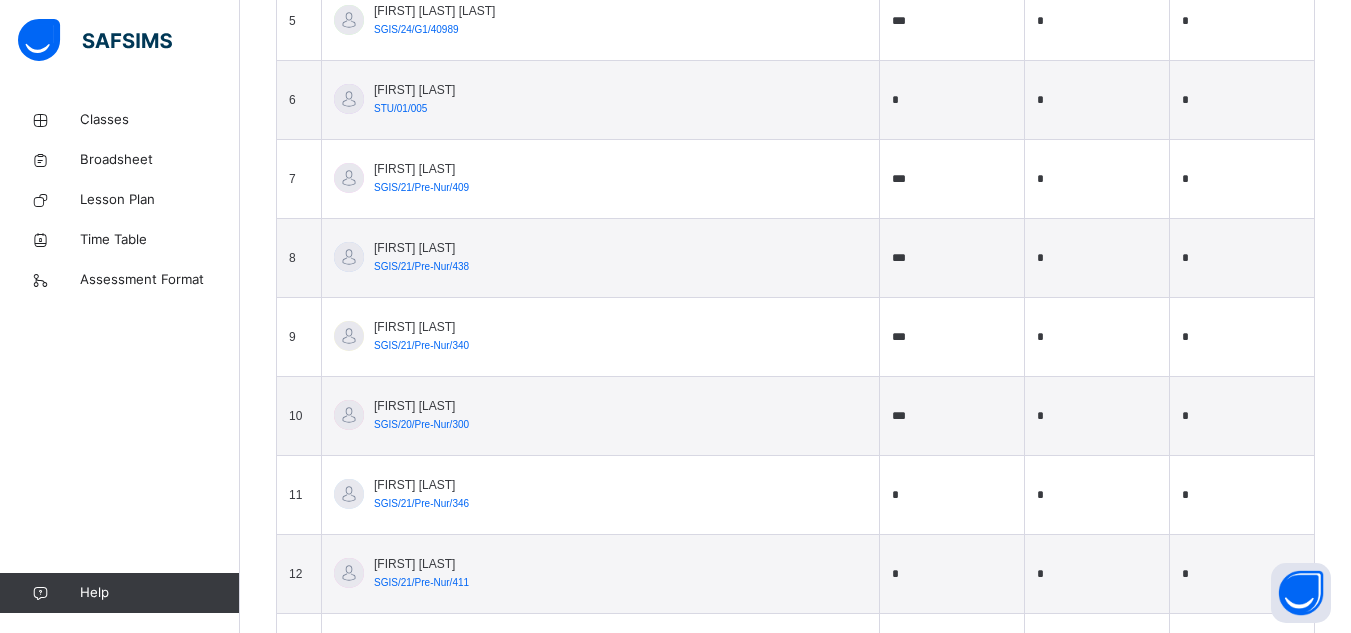 scroll, scrollTop: 843, scrollLeft: 0, axis: vertical 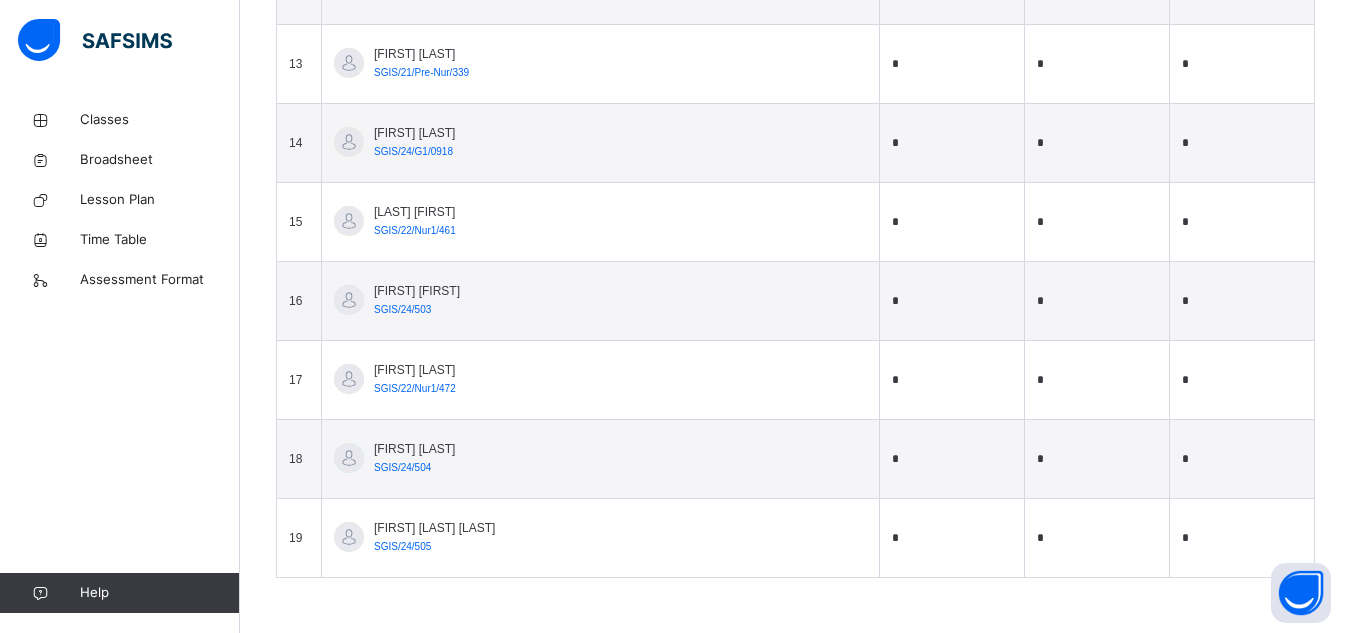 type on "*" 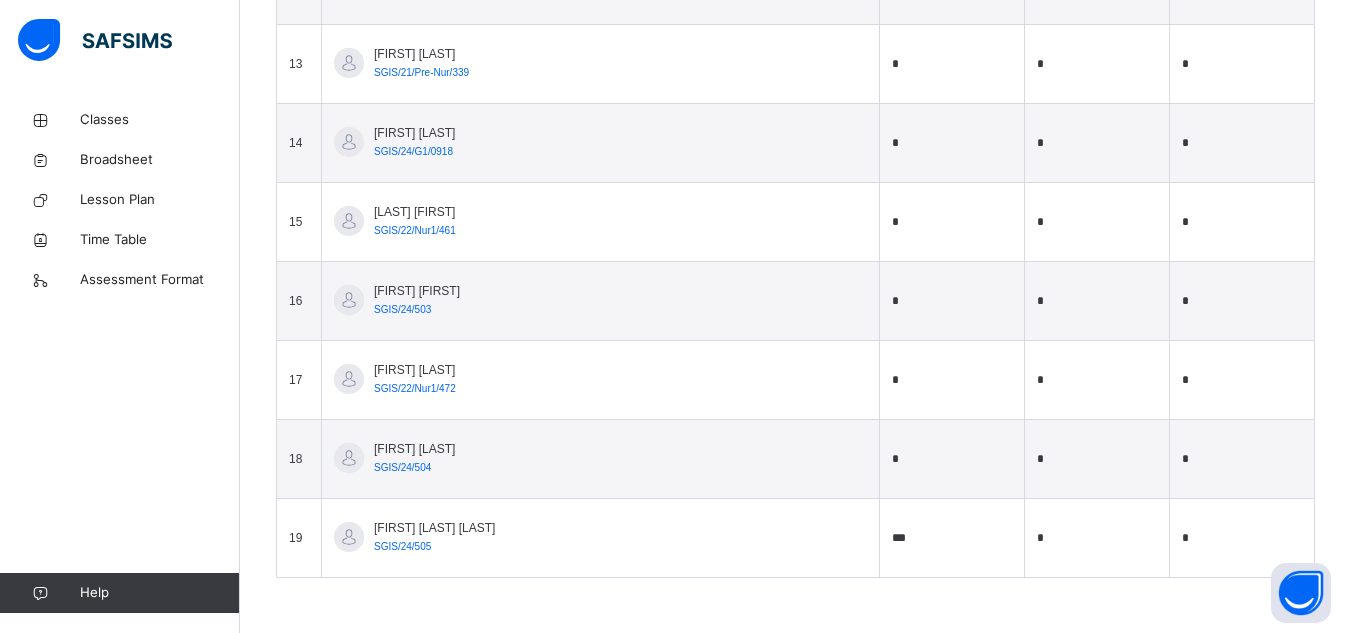 type on "***" 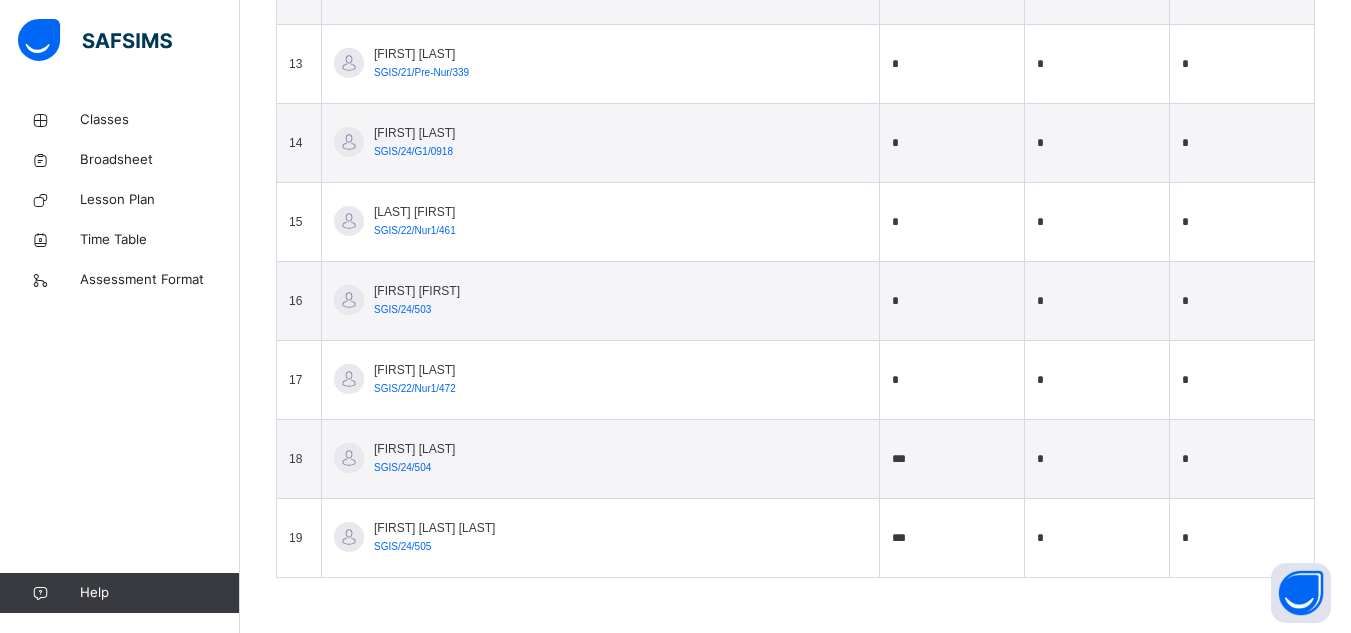 type on "***" 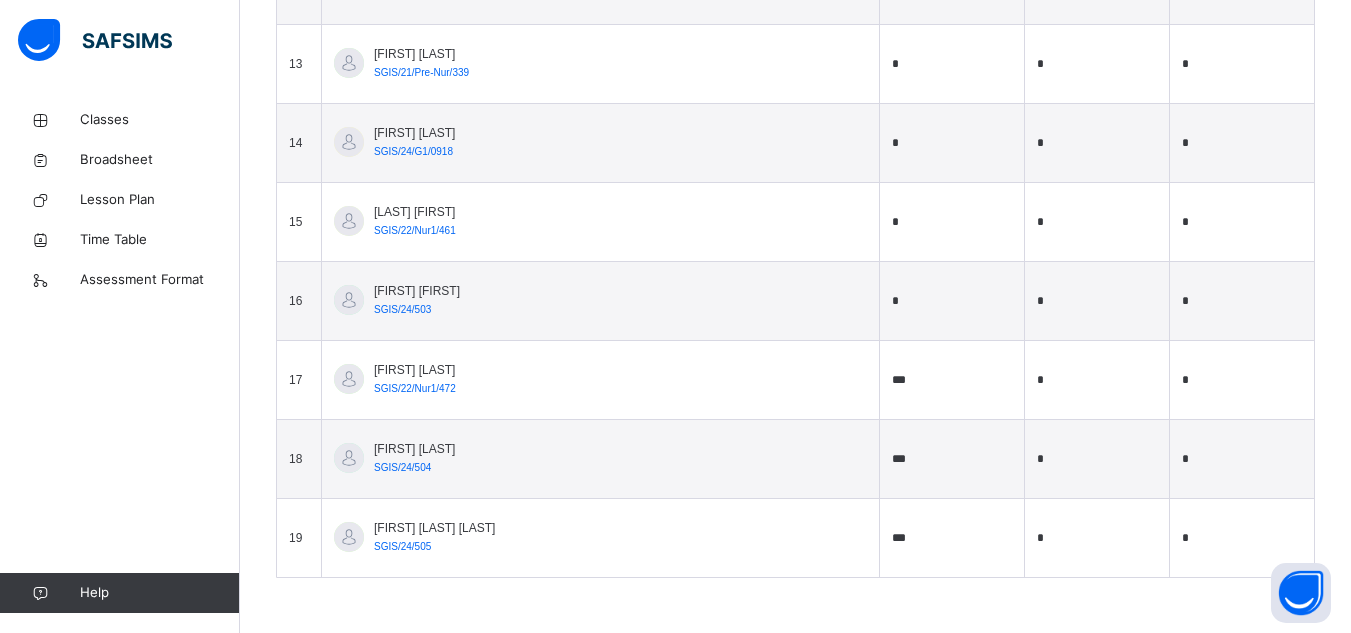 type on "***" 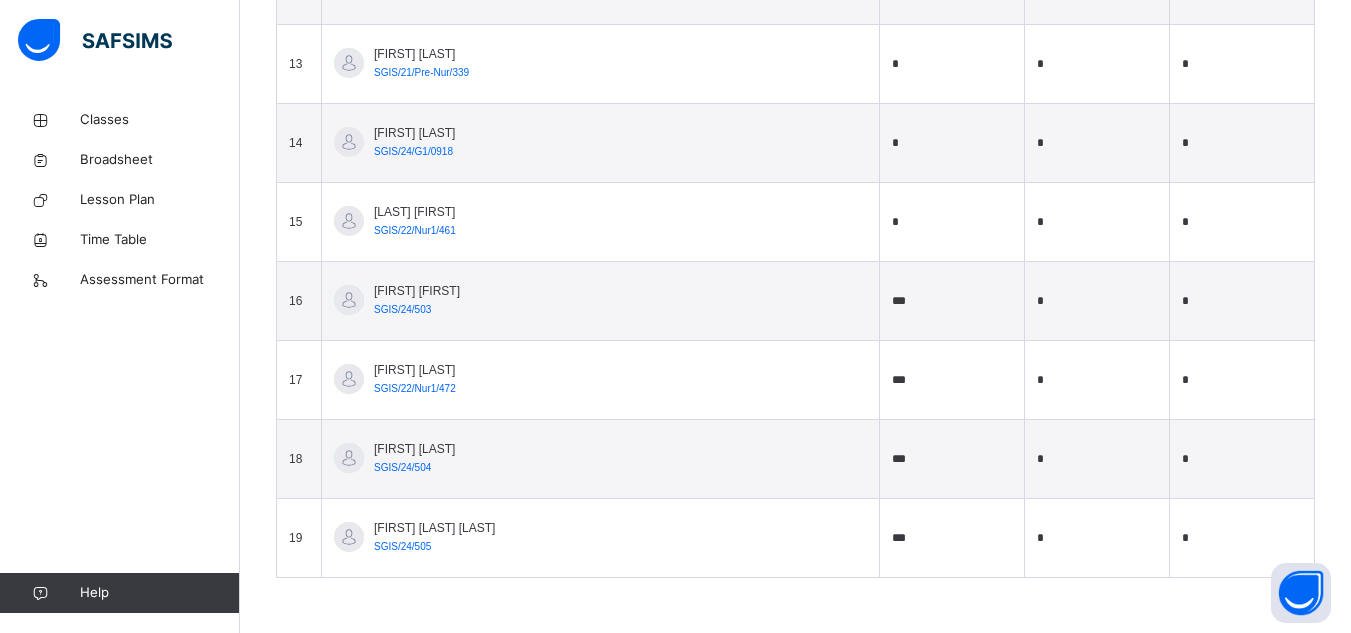 type on "***" 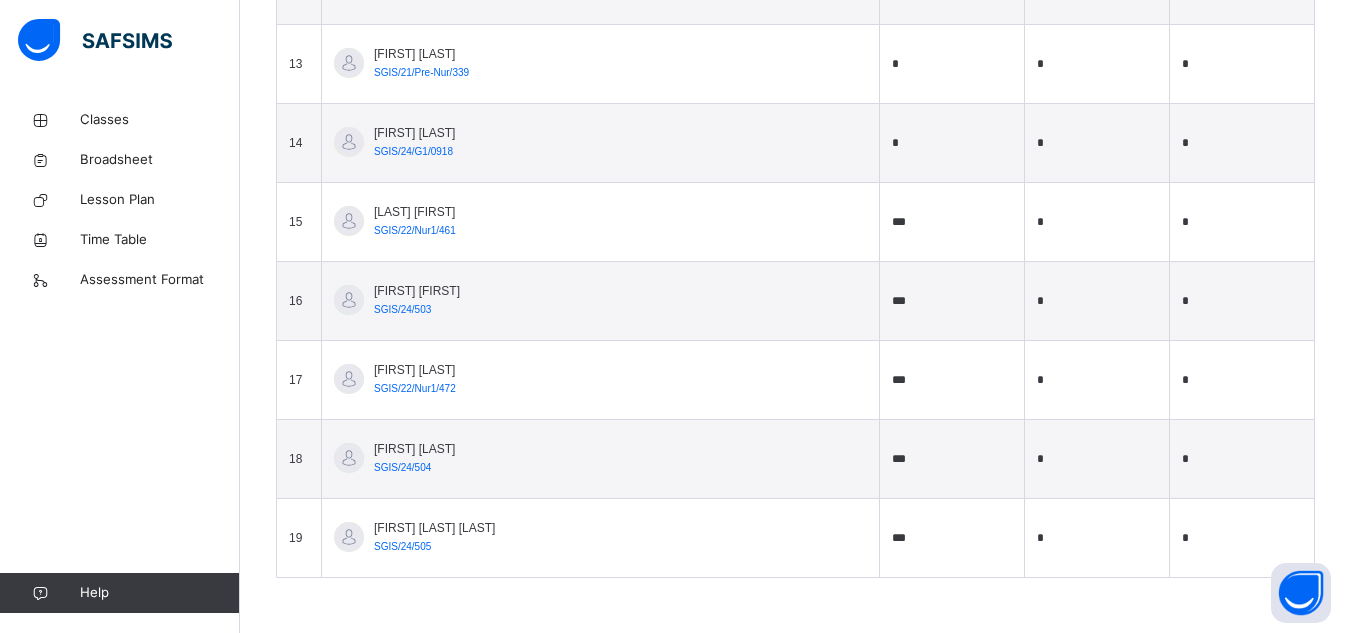 type on "***" 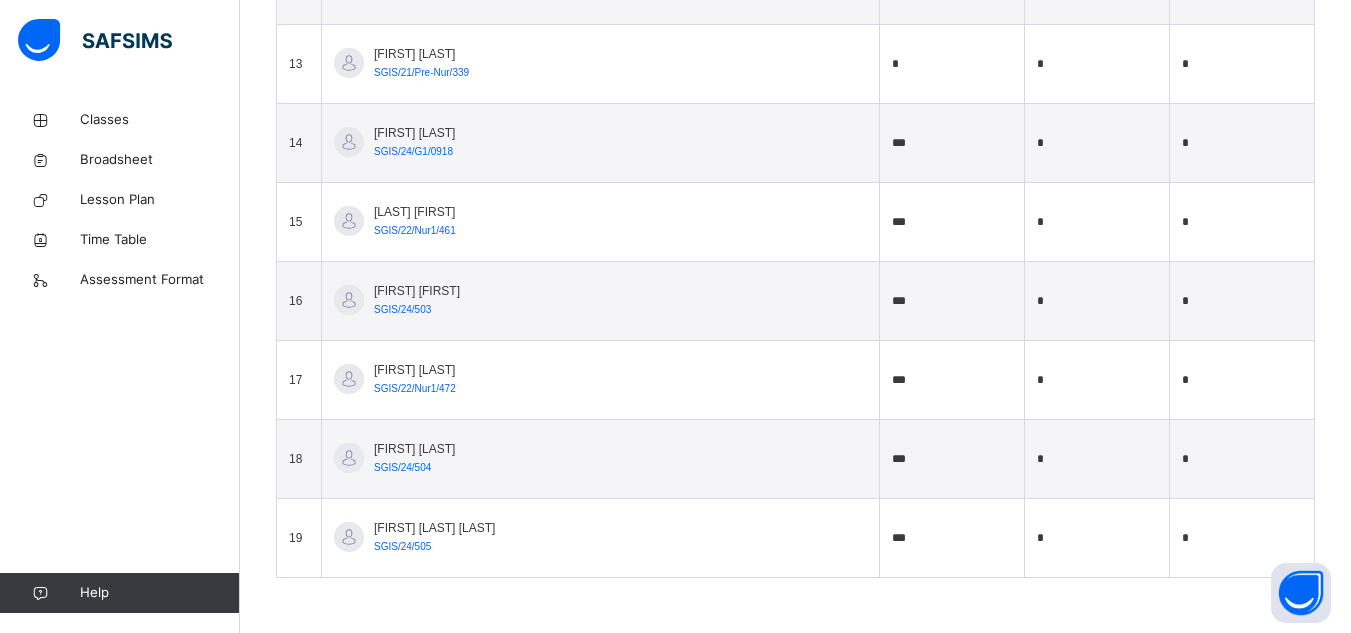 type on "***" 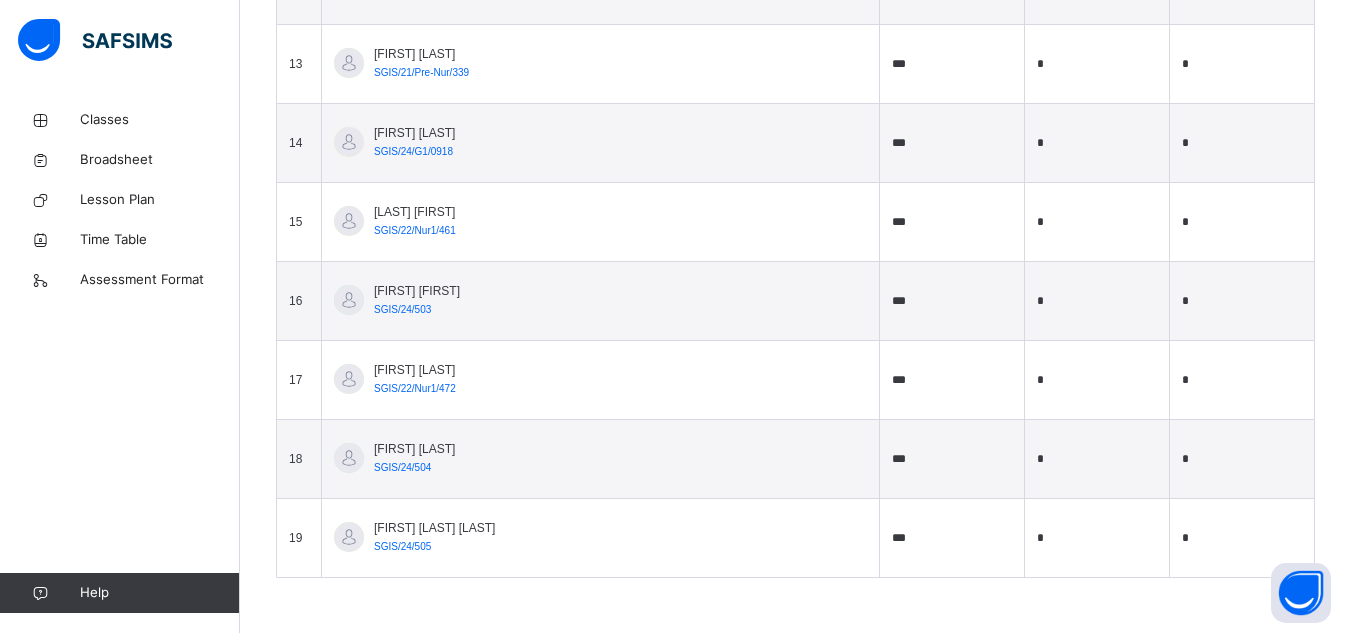 scroll, scrollTop: 1102, scrollLeft: 0, axis: vertical 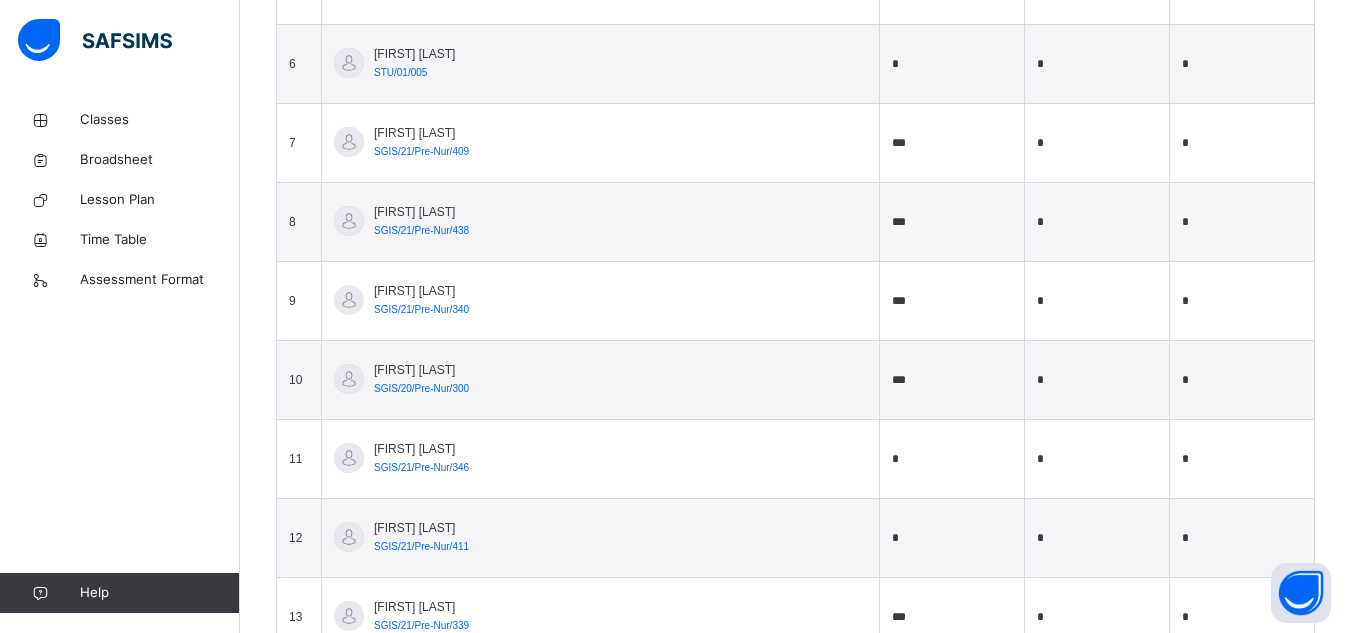type on "***" 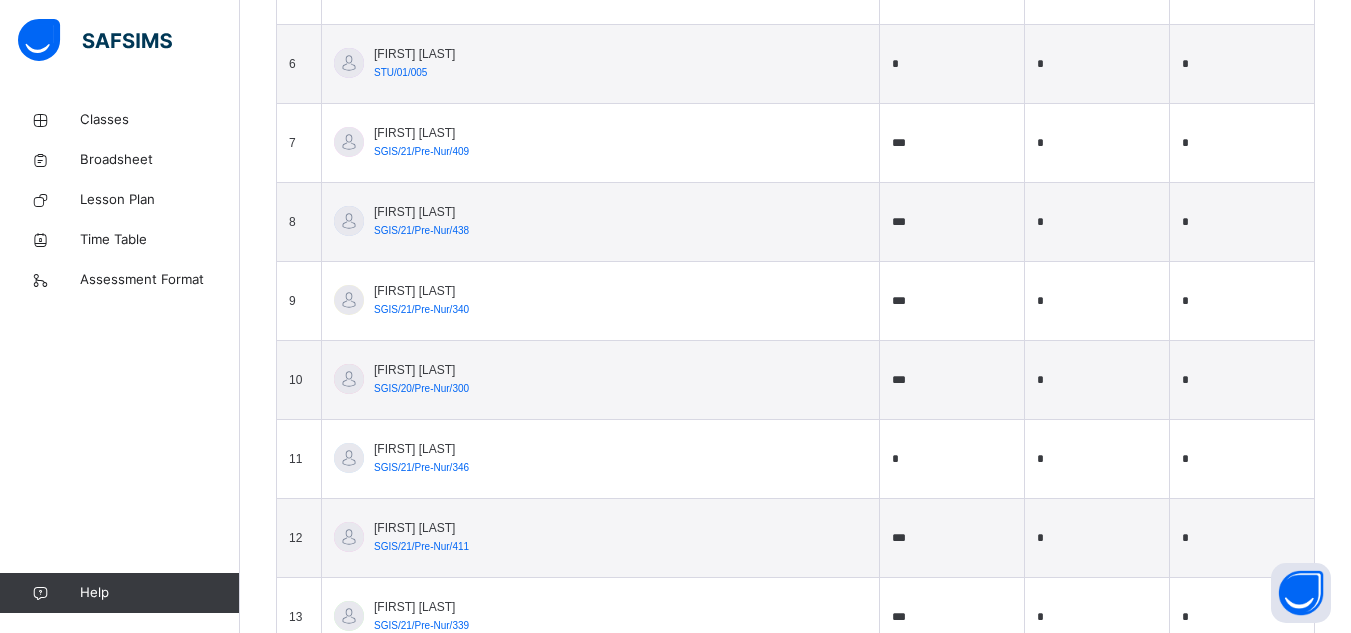 type on "***" 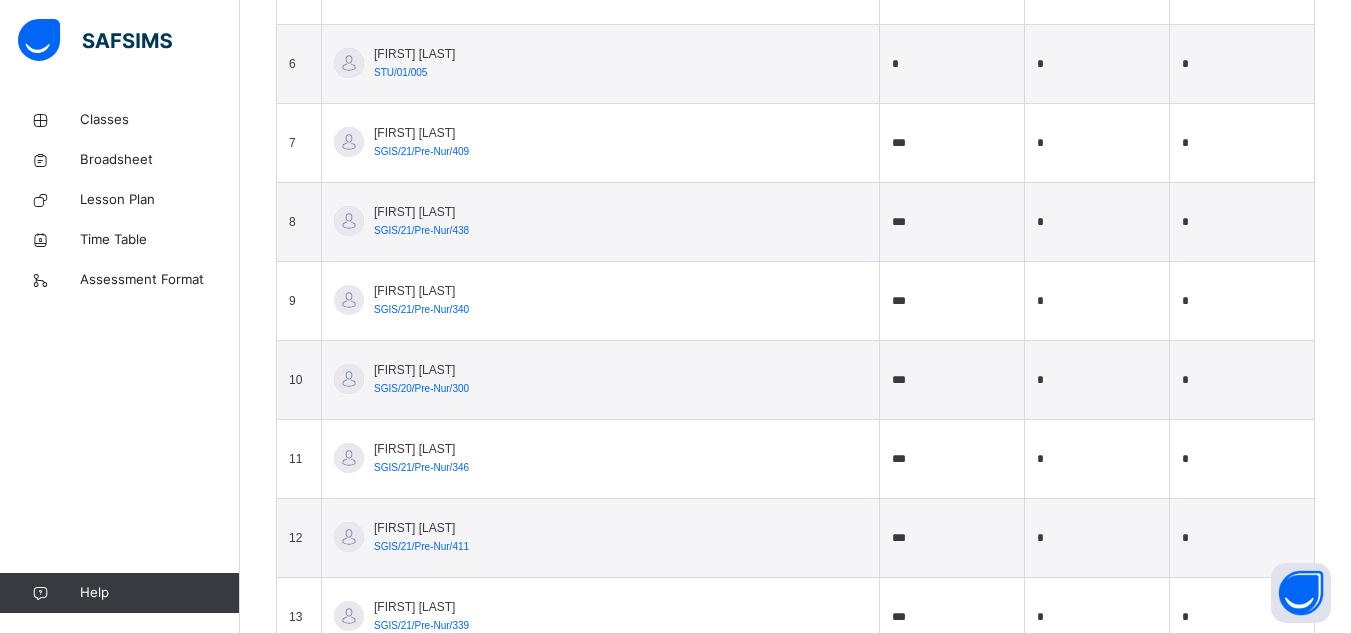 scroll, scrollTop: 549, scrollLeft: 0, axis: vertical 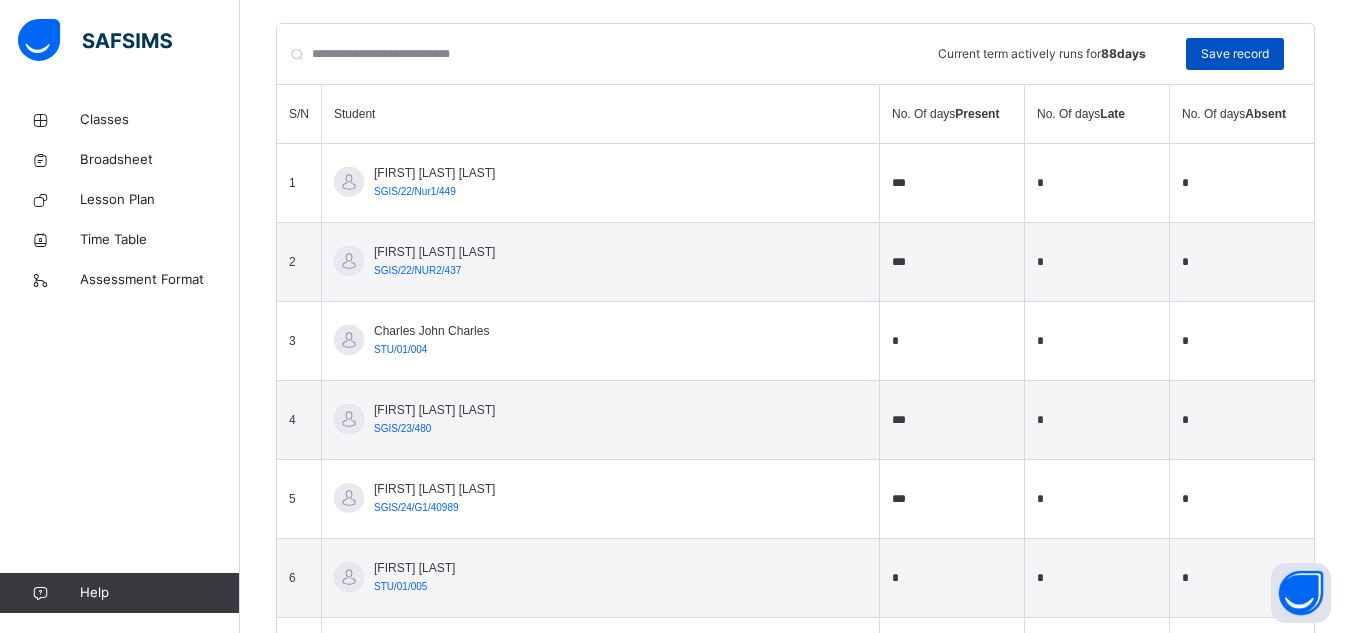 type on "***" 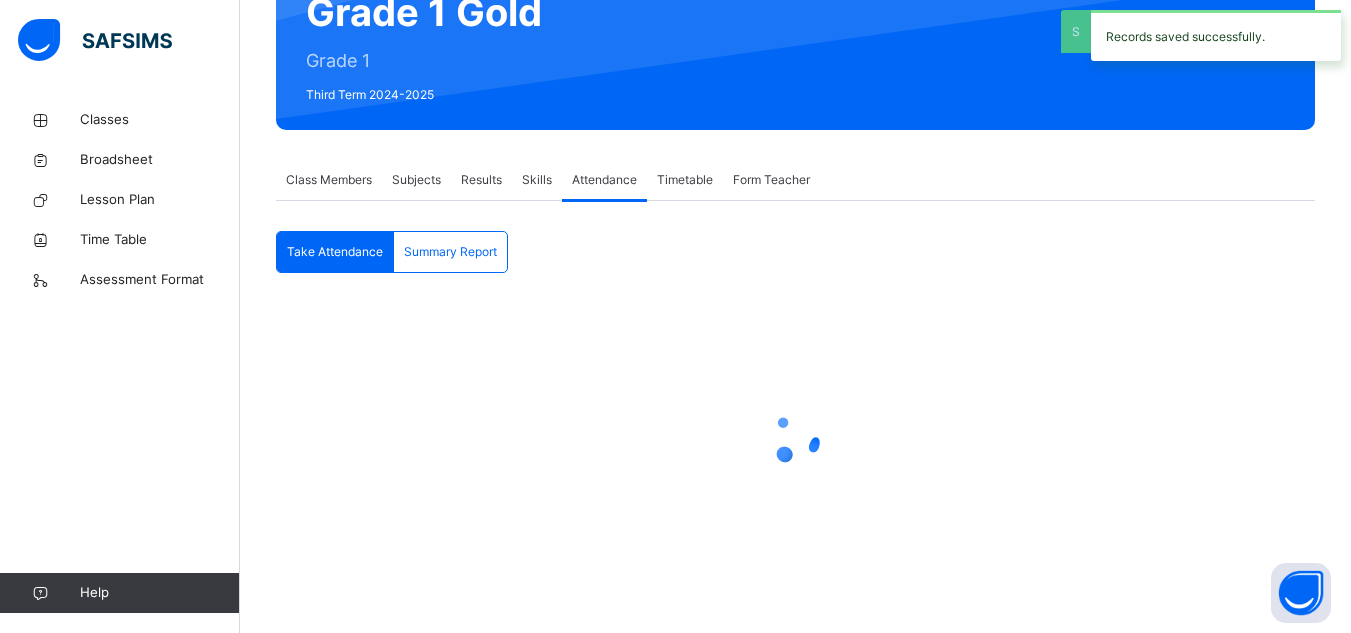 scroll, scrollTop: 588, scrollLeft: 0, axis: vertical 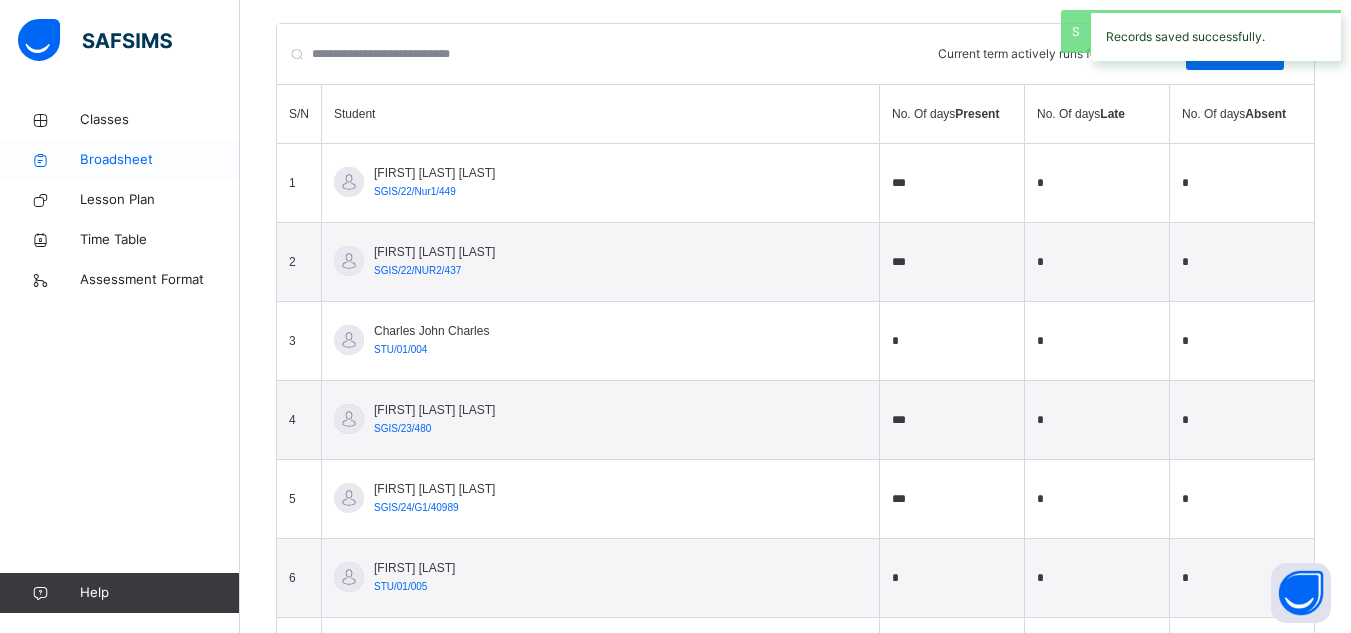click on "Broadsheet" at bounding box center (160, 160) 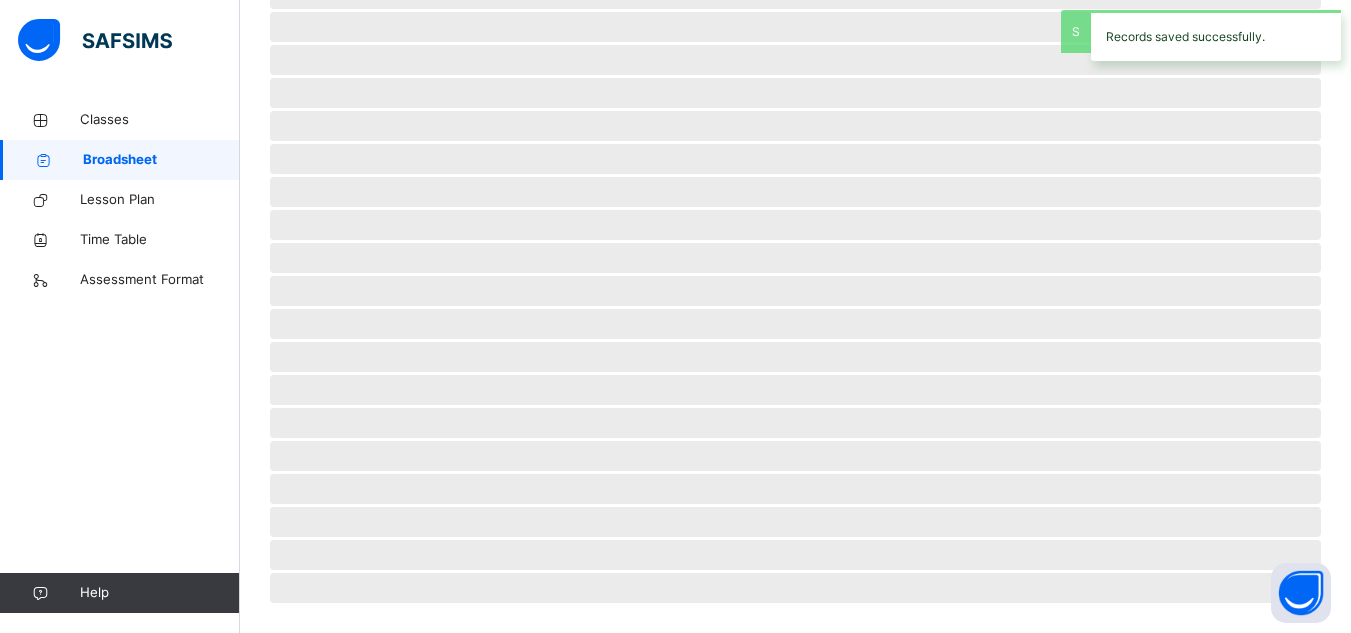 scroll, scrollTop: 485, scrollLeft: 0, axis: vertical 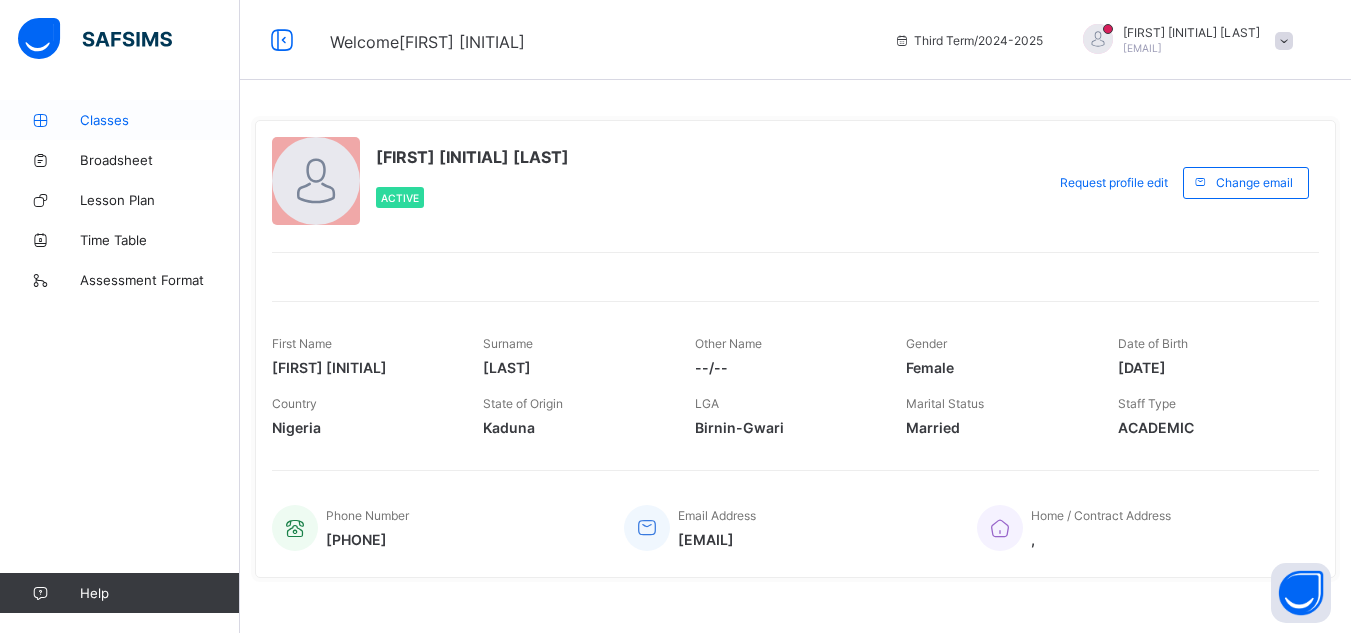 click on "Classes" at bounding box center (160, 120) 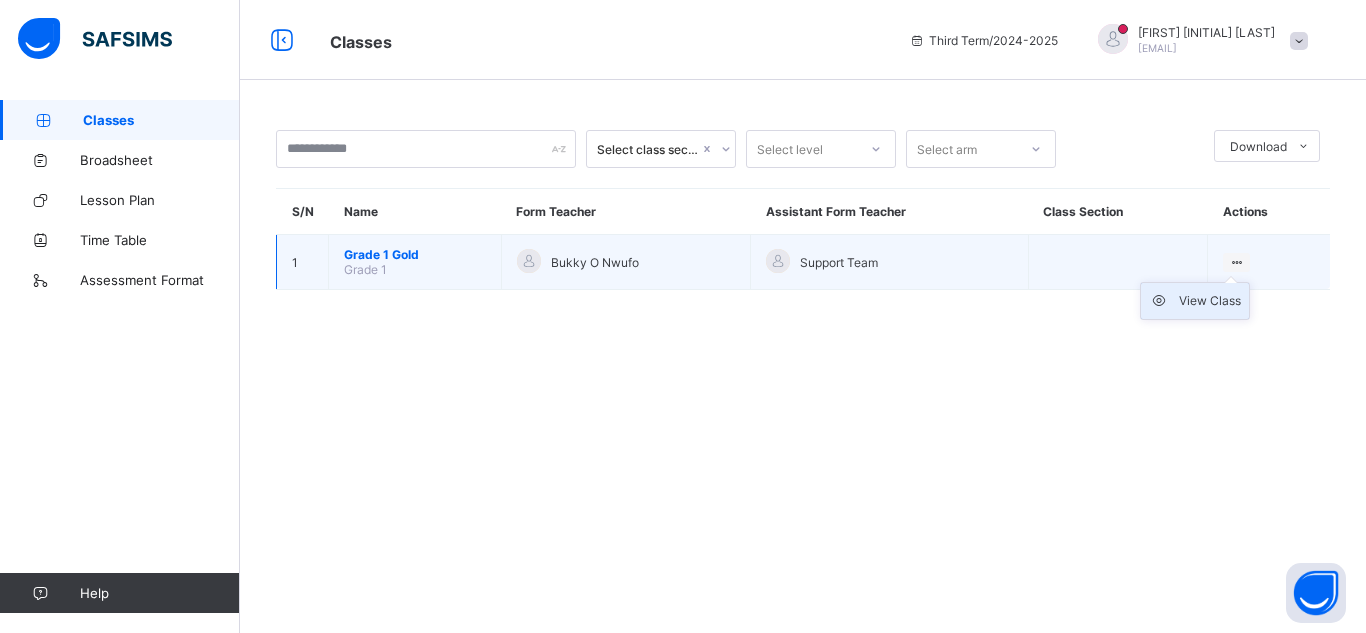 click on "View Class" at bounding box center (1210, 301) 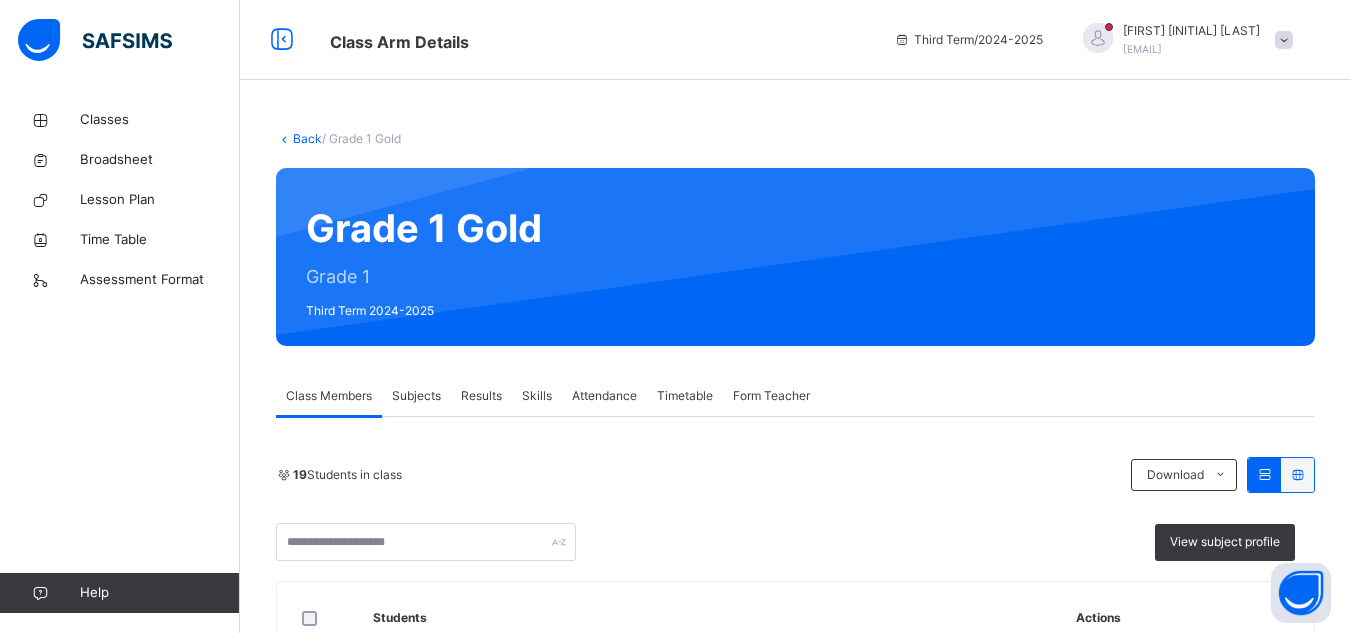 click on "Results" at bounding box center [481, 396] 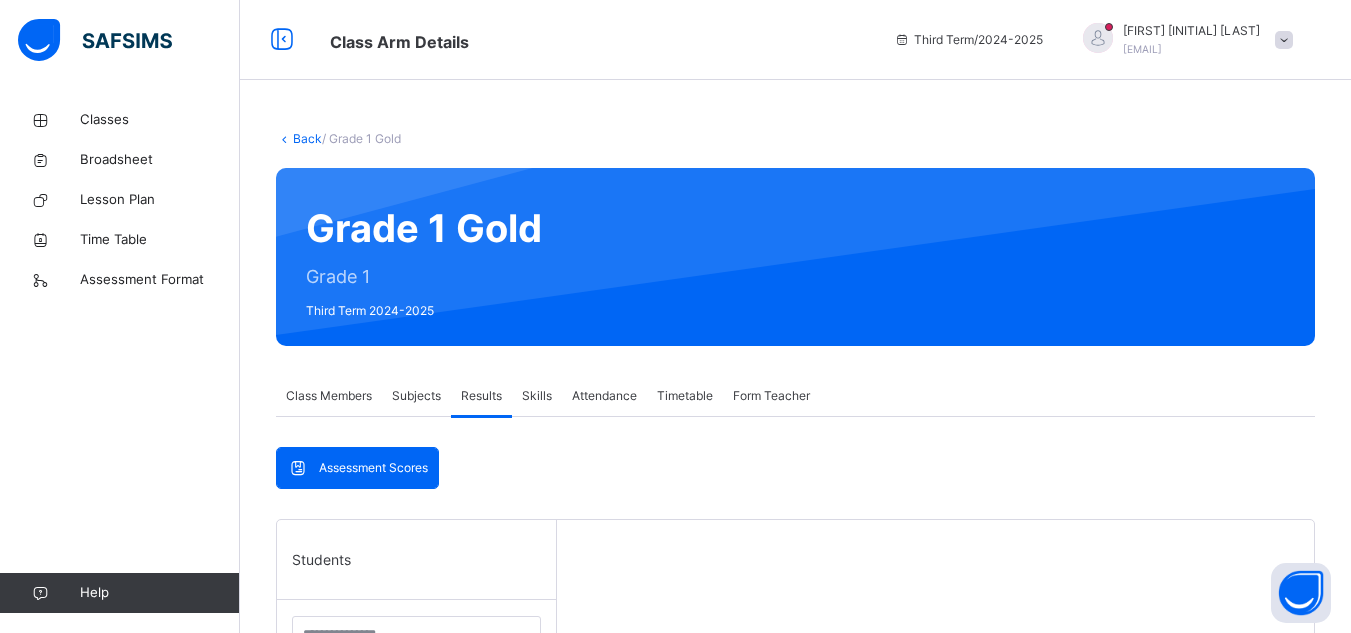 scroll, scrollTop: 553, scrollLeft: 0, axis: vertical 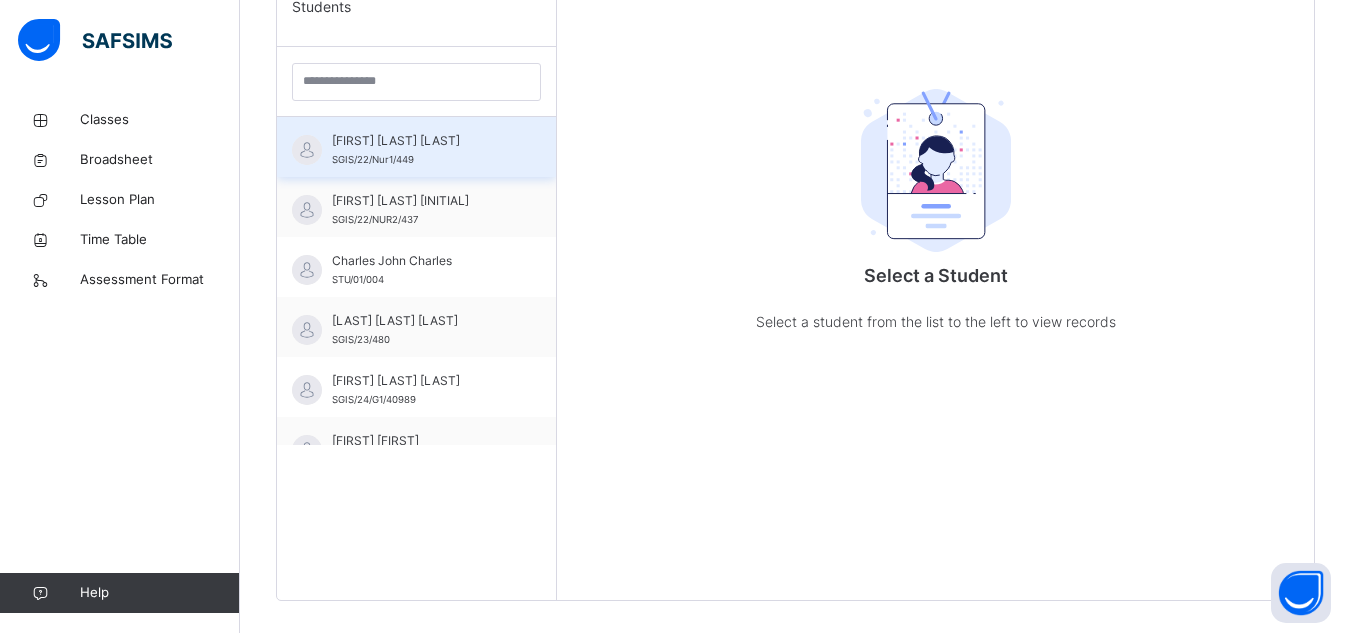click on "[FIRST] [LAST] [LAST]" at bounding box center (421, 141) 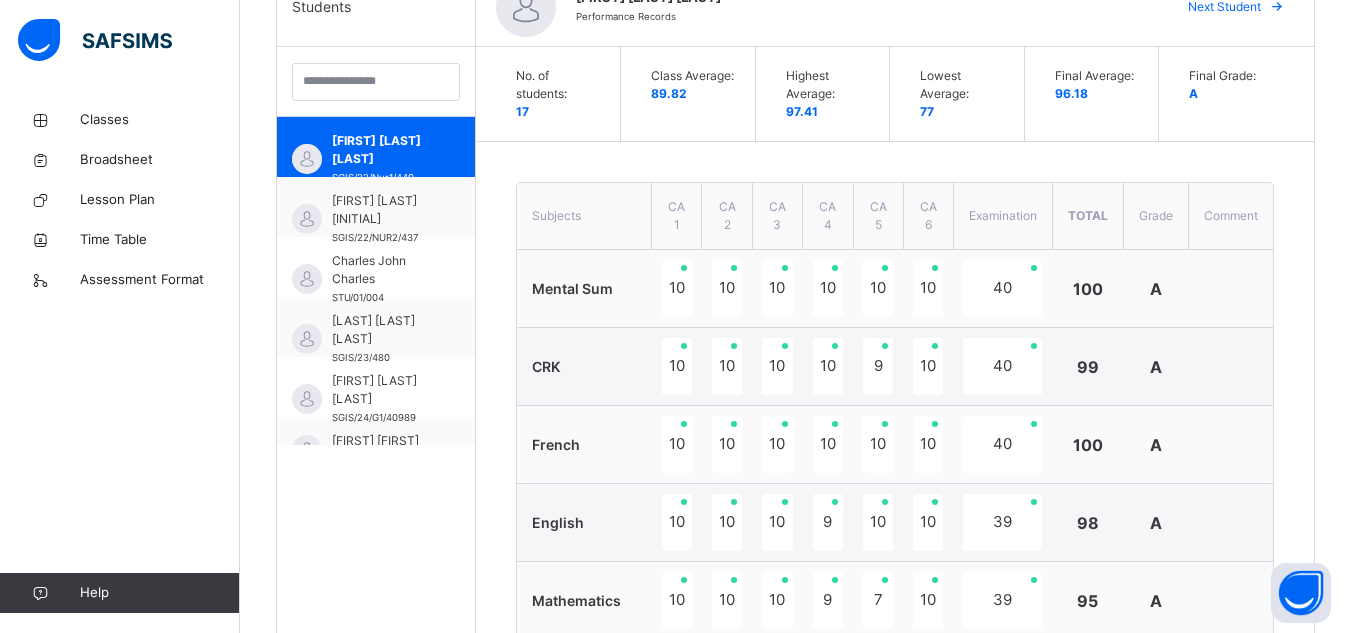scroll, scrollTop: 0, scrollLeft: 0, axis: both 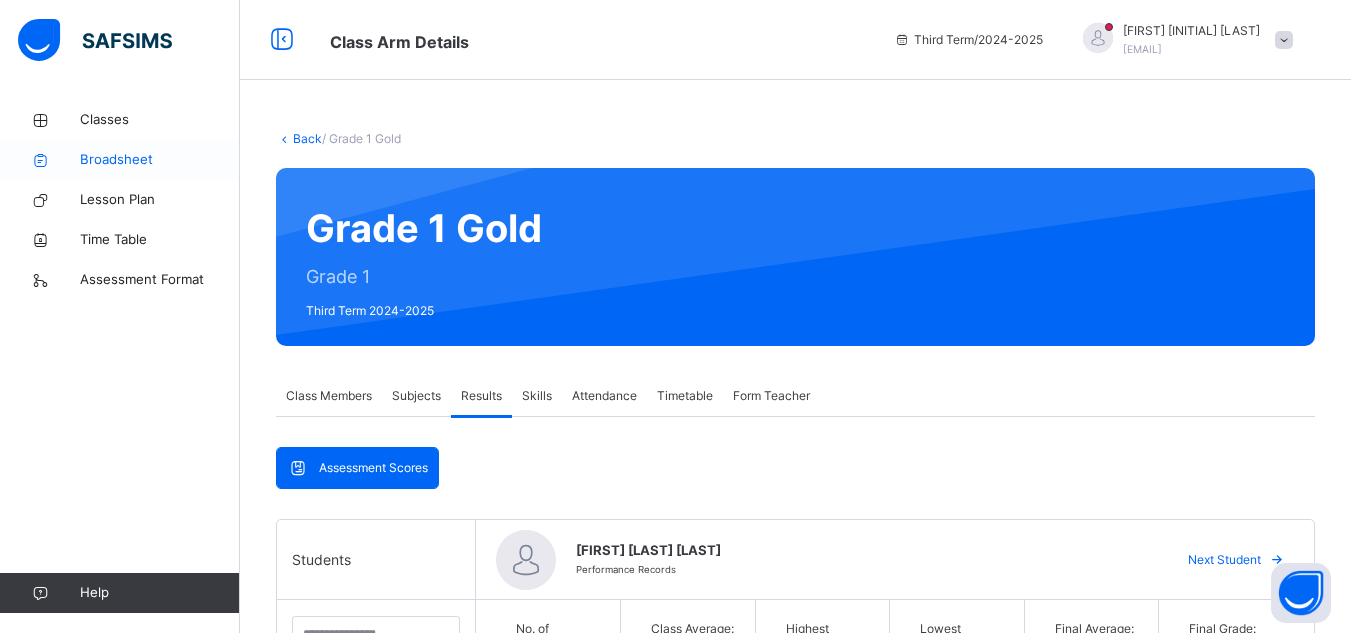 click on "Broadsheet" at bounding box center [160, 160] 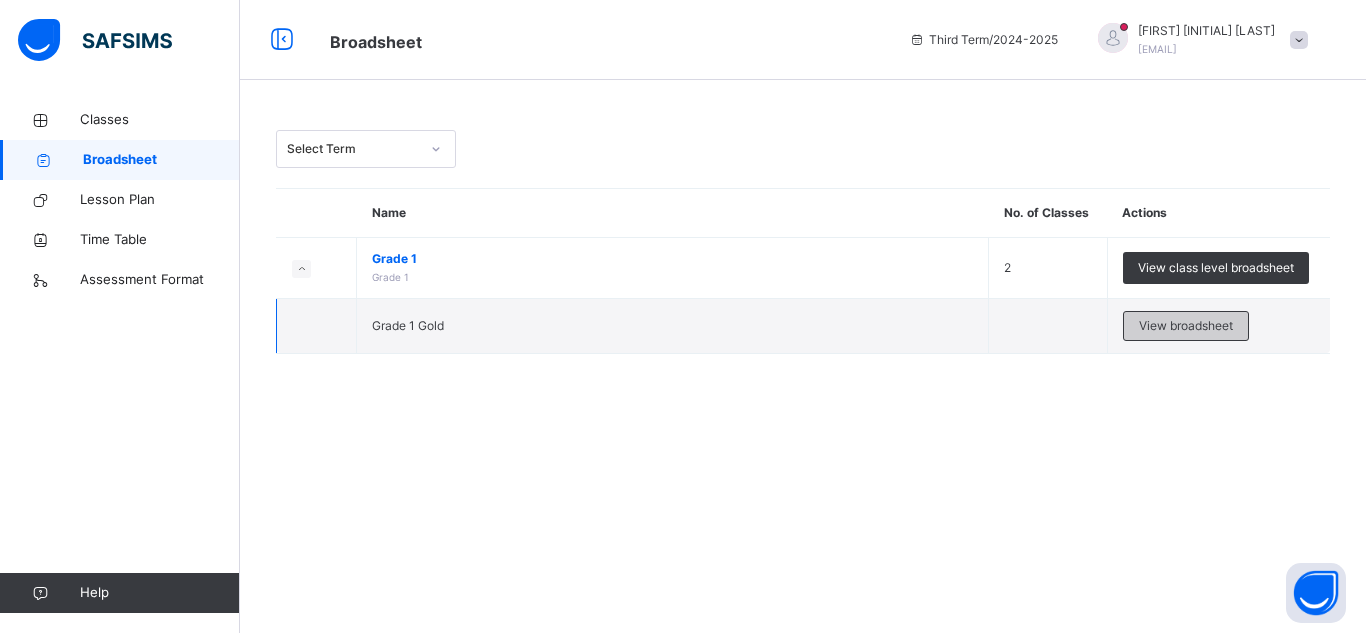 click on "View broadsheet" at bounding box center [1186, 326] 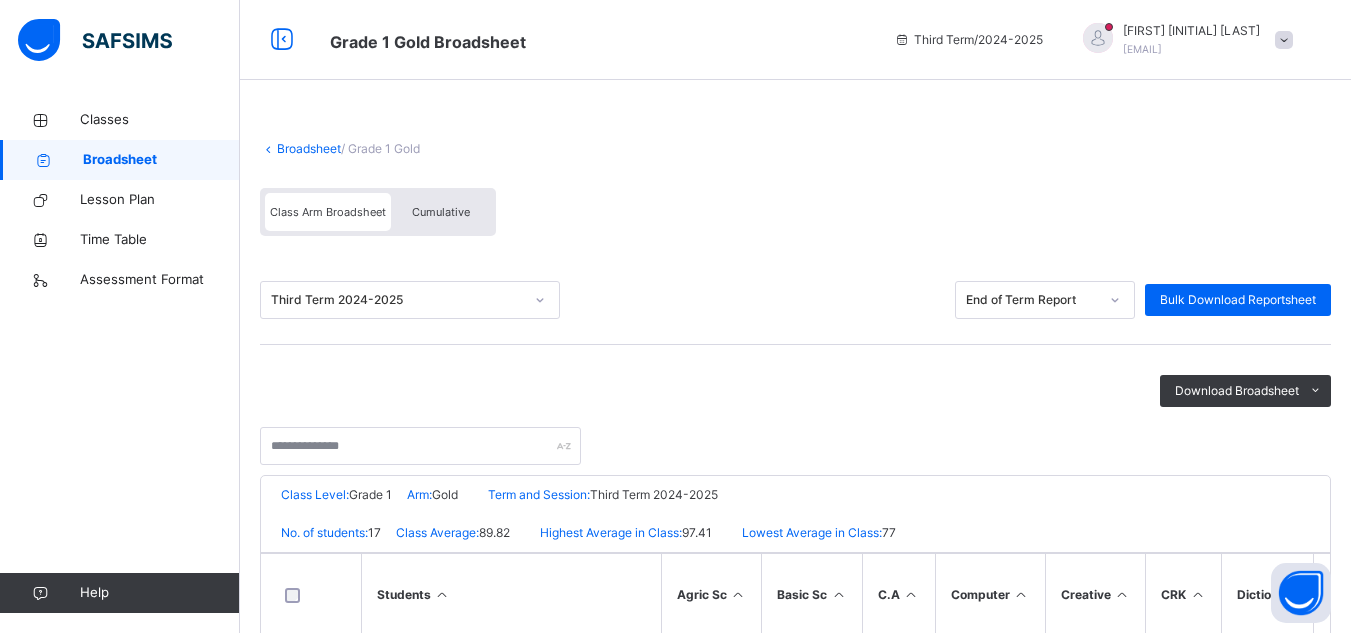 scroll, scrollTop: 460, scrollLeft: 0, axis: vertical 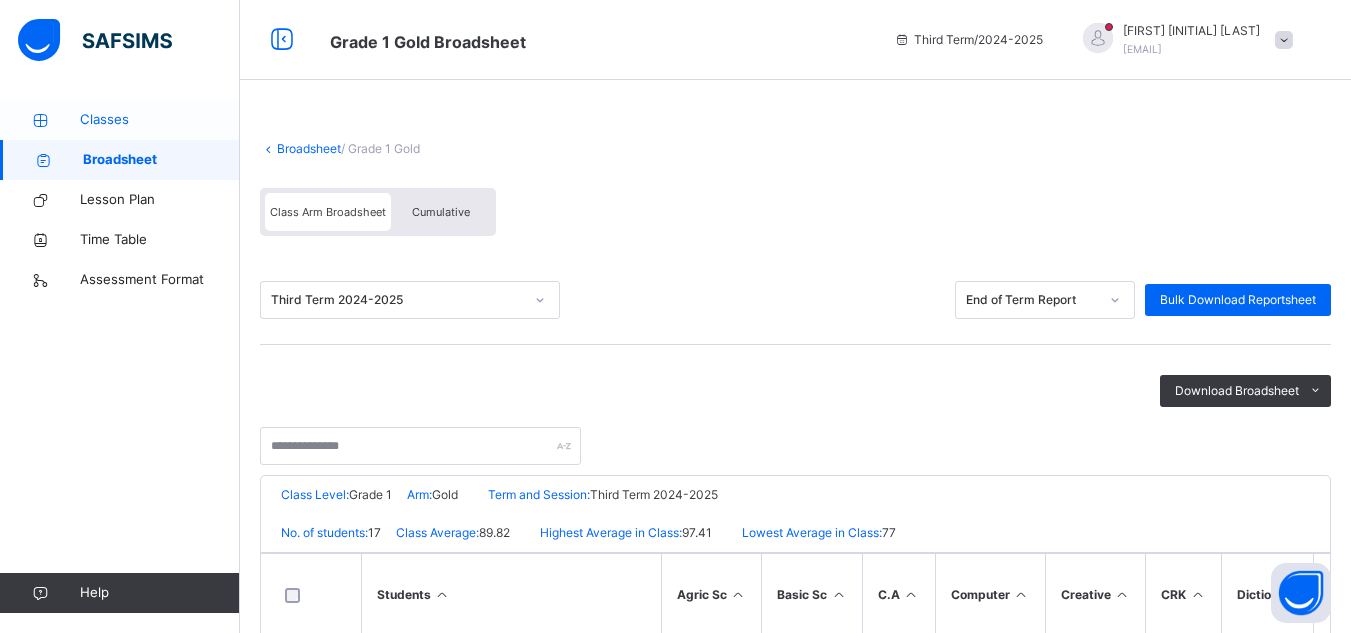 click on "Classes" at bounding box center (160, 120) 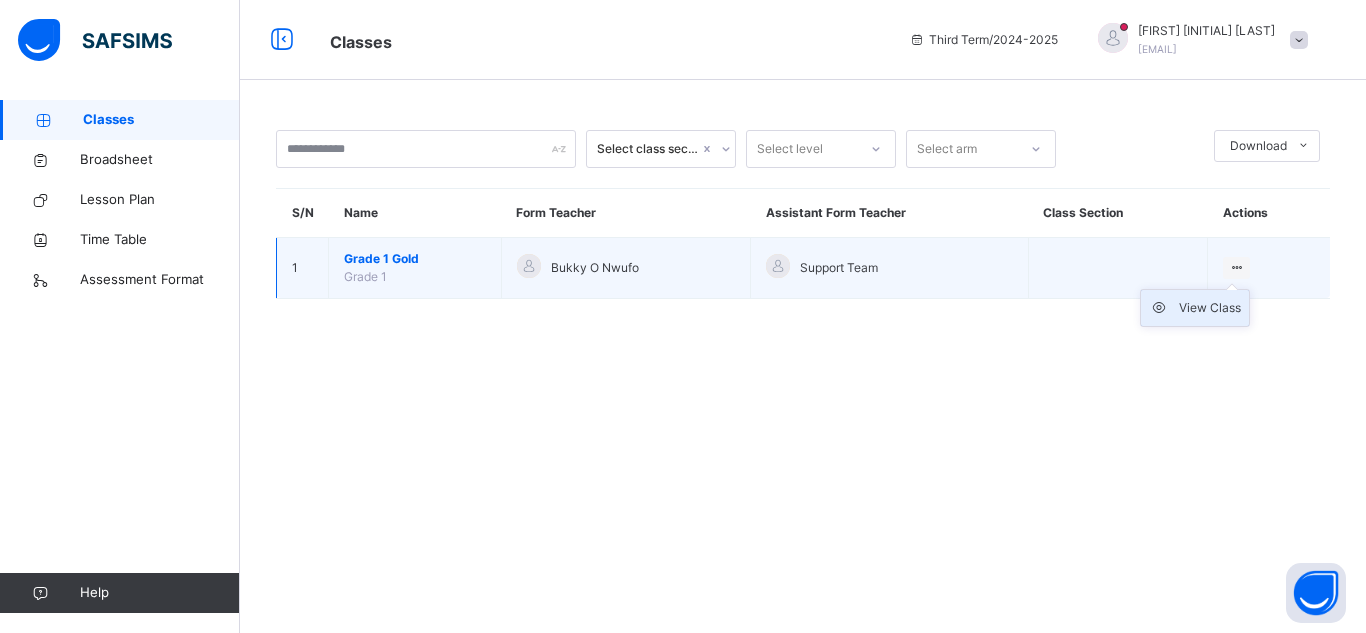click on "View Class" at bounding box center [1210, 308] 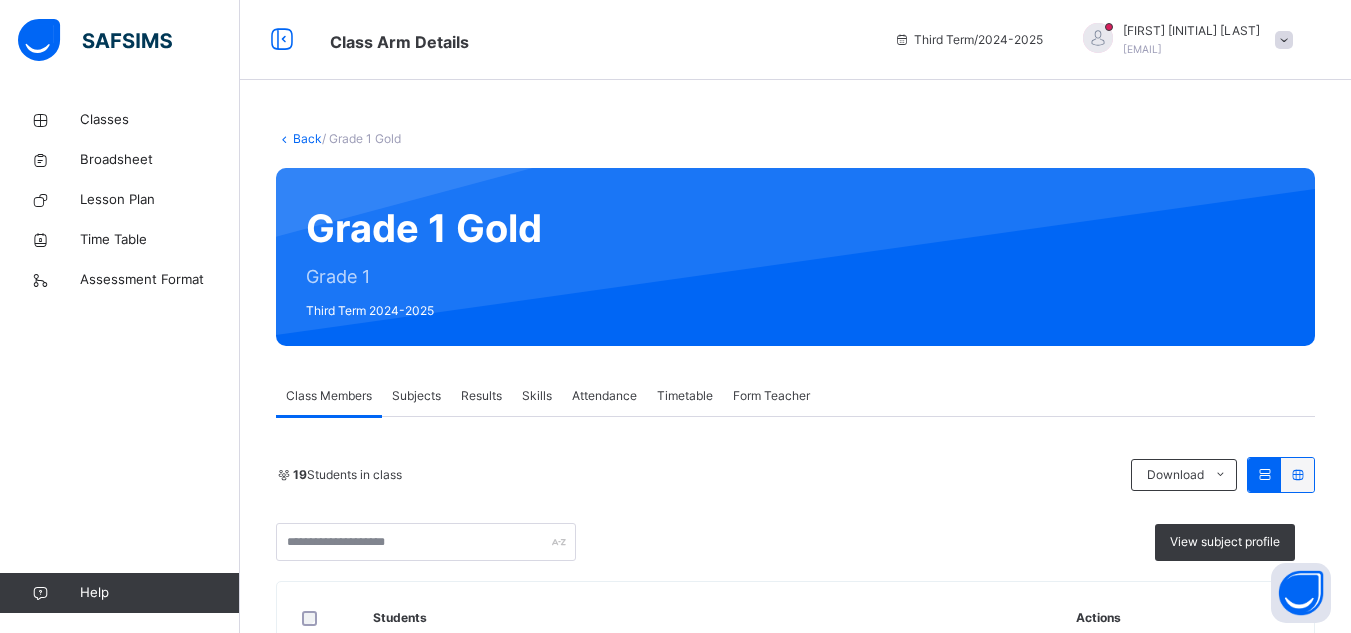 click on "Attendance" at bounding box center (604, 396) 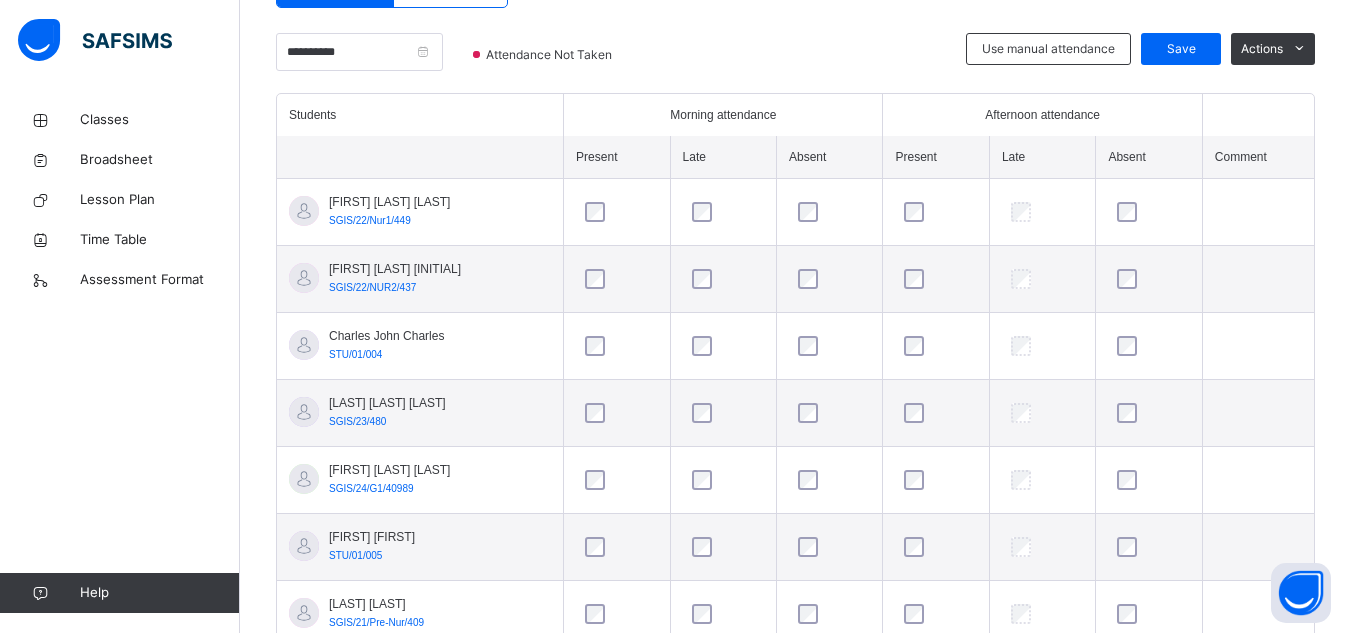 scroll, scrollTop: 393, scrollLeft: 0, axis: vertical 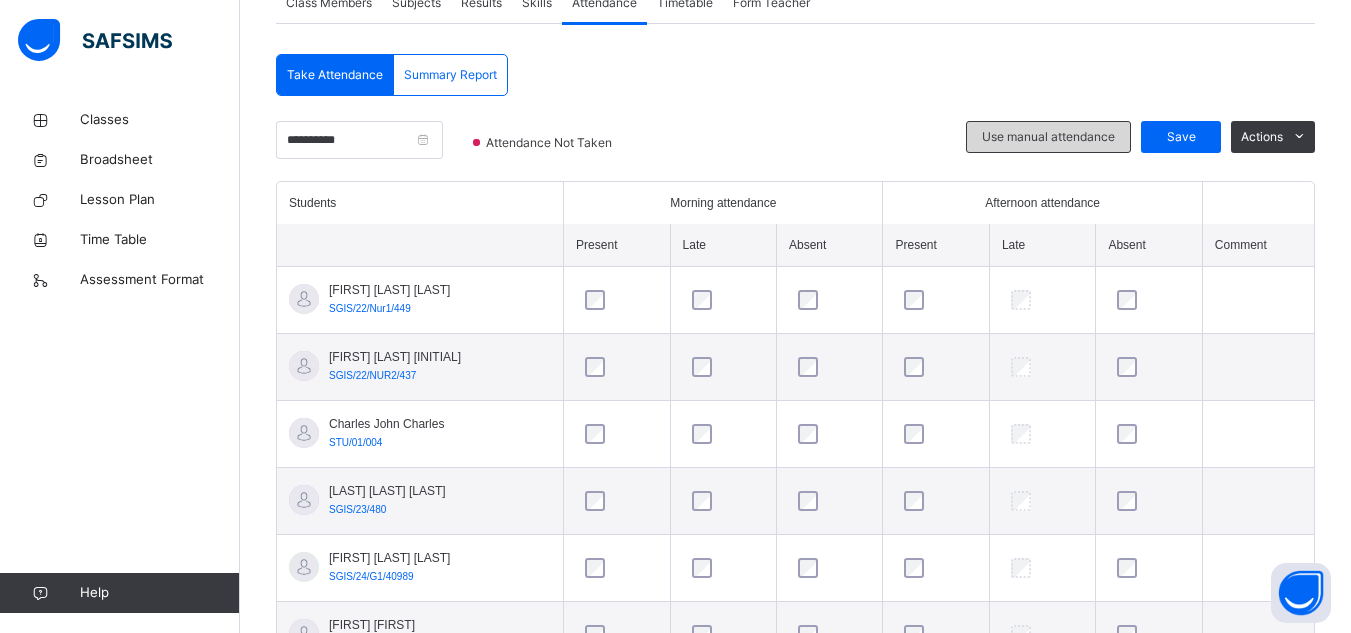 click on "Use manual attendance" at bounding box center [1048, 137] 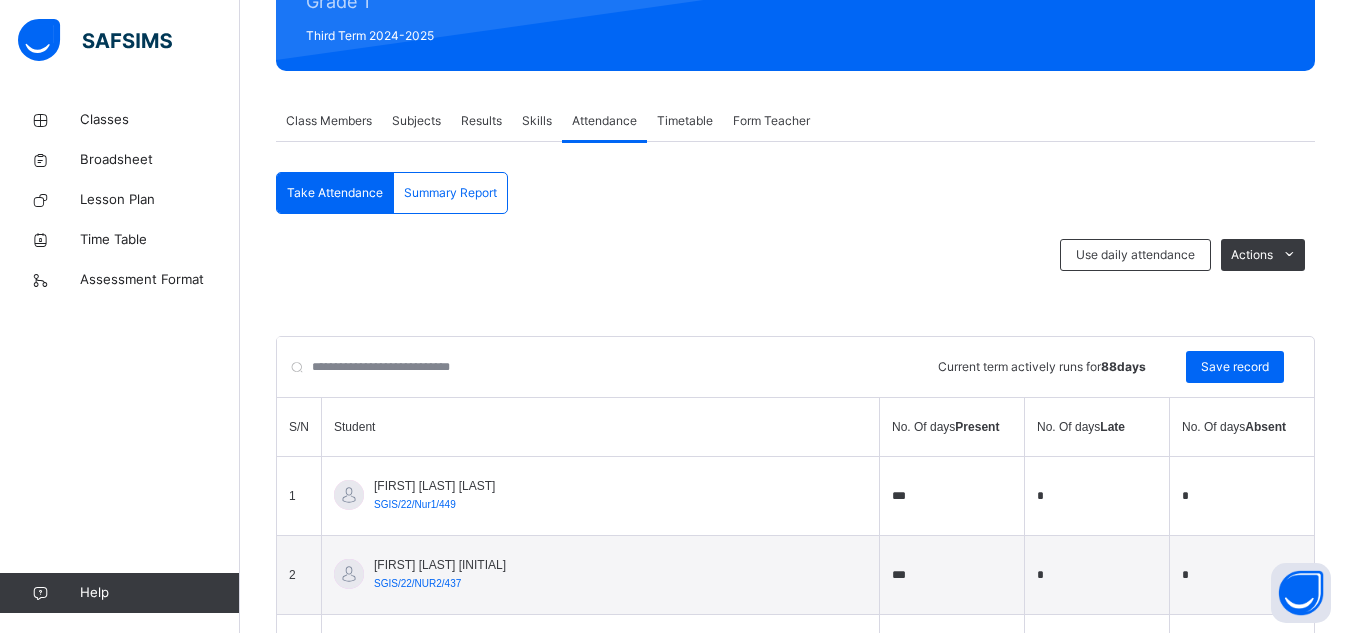 scroll, scrollTop: 273, scrollLeft: 0, axis: vertical 